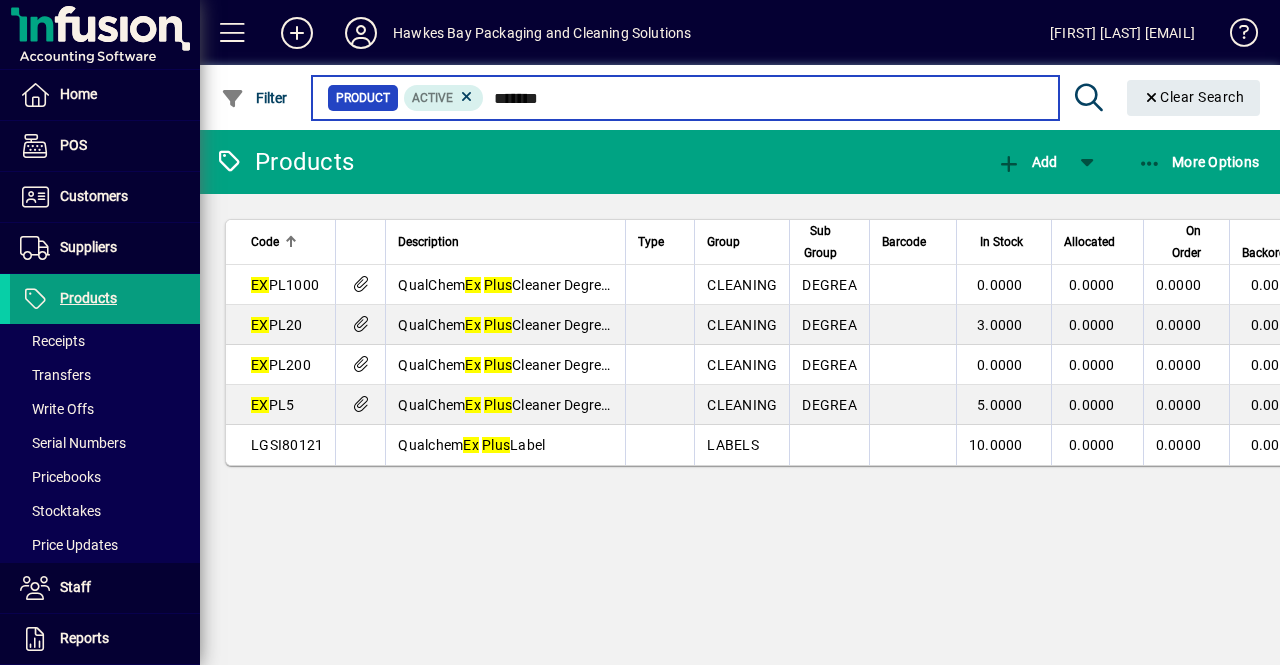 scroll, scrollTop: 0, scrollLeft: 0, axis: both 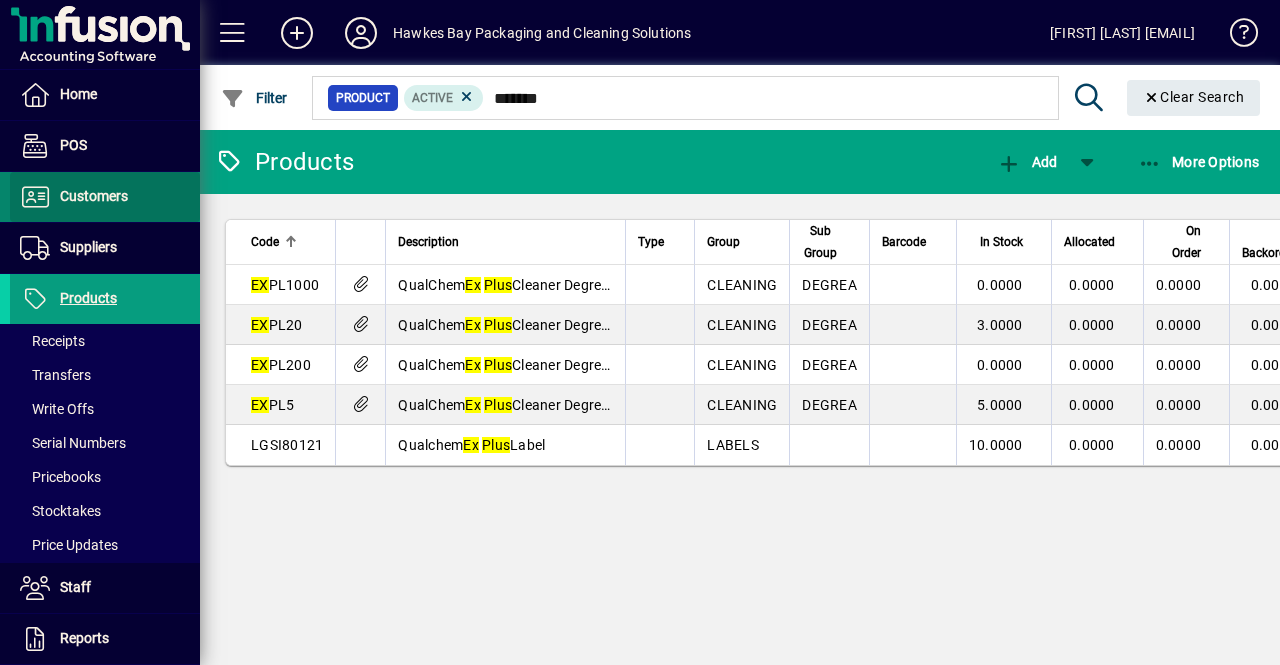click on "Customers" at bounding box center (94, 196) 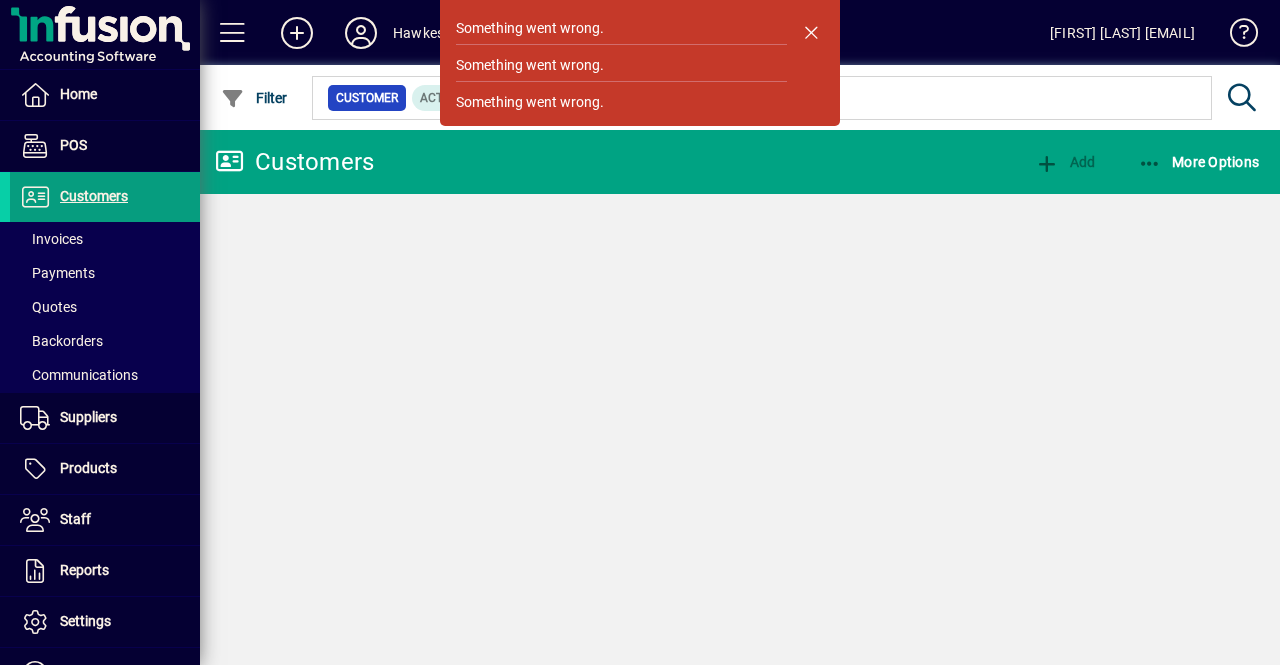 click on "Something went wrong. Something went wrong. Something went wrong.  Customers  Add More Options" 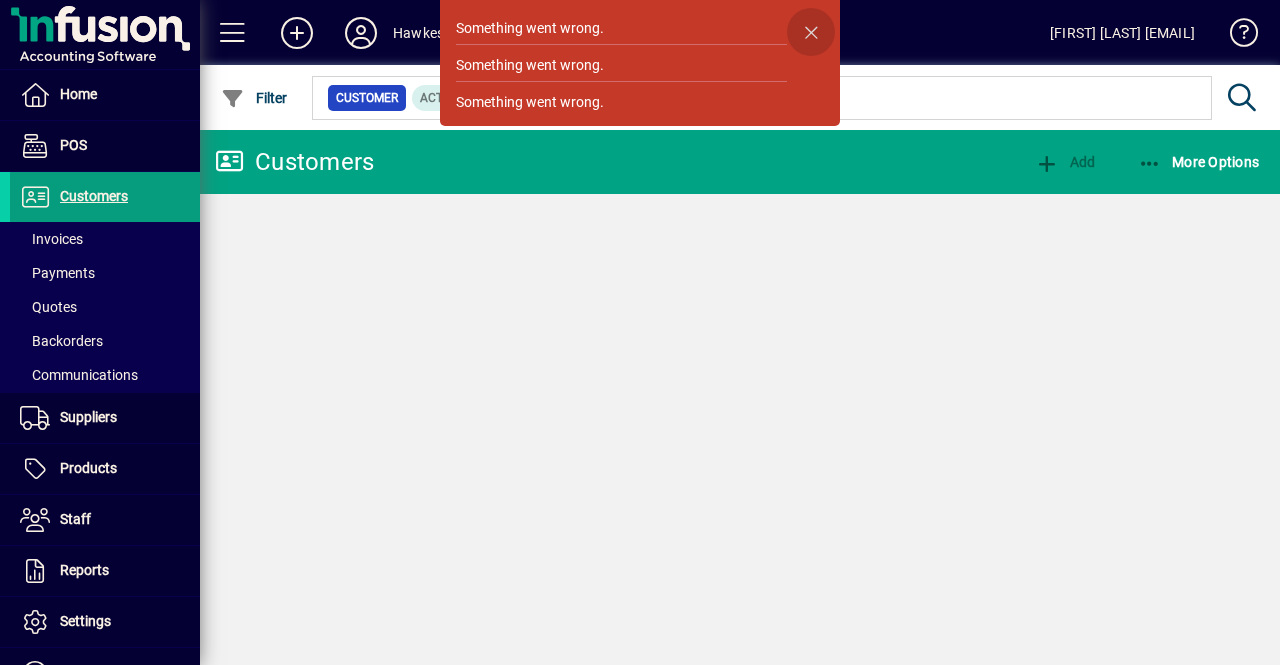 click 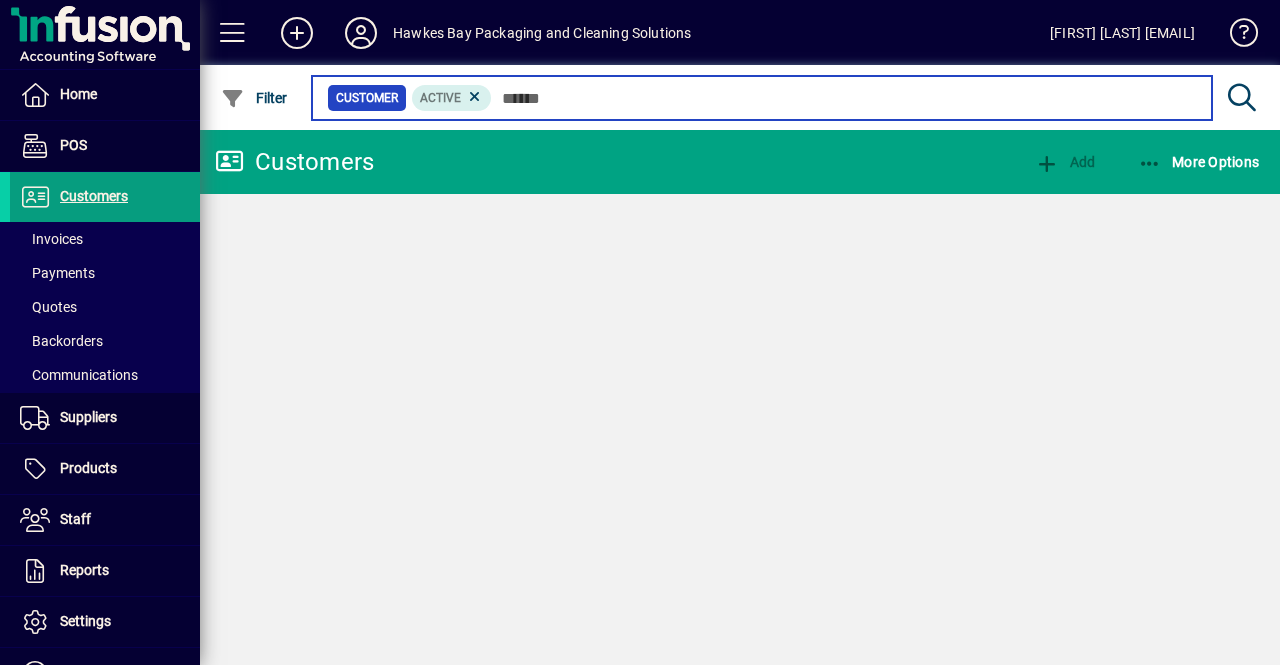 click at bounding box center (844, 98) 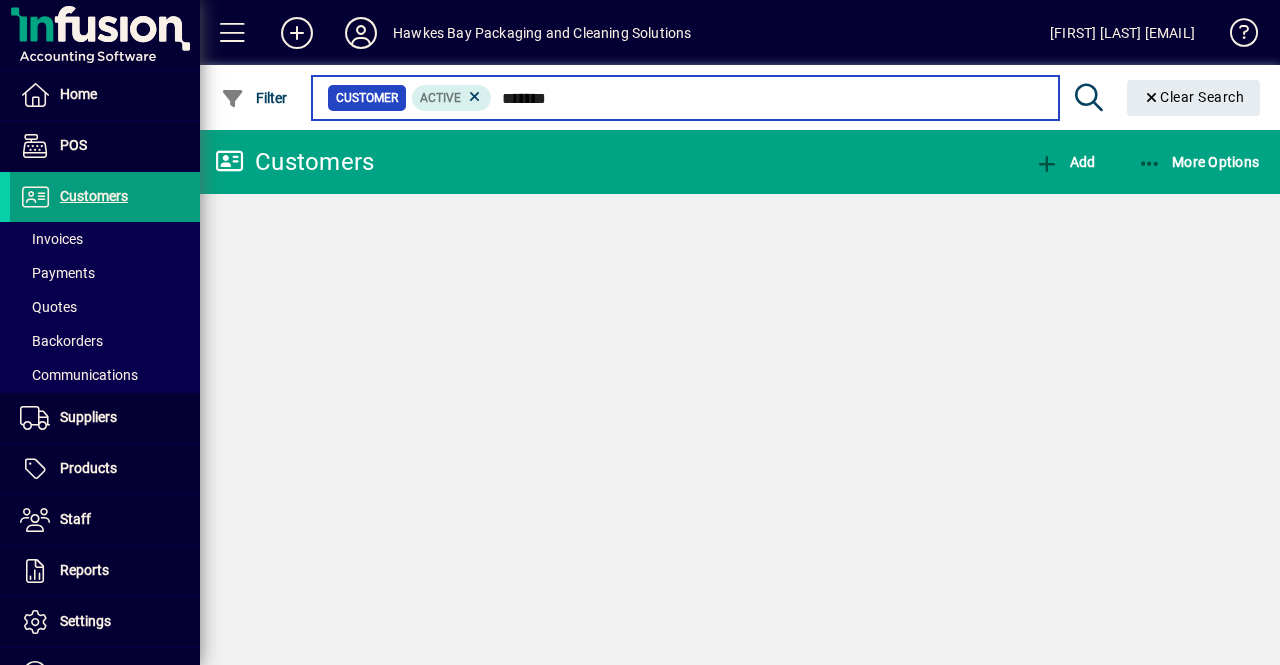 type on "********" 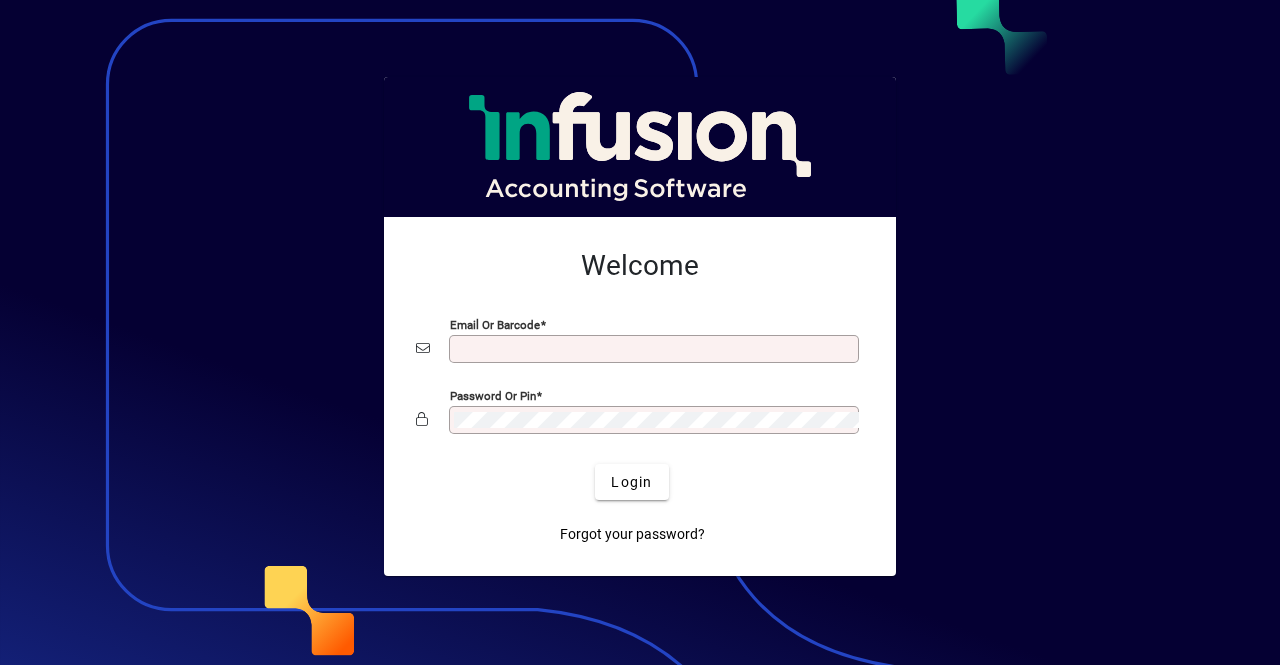 scroll, scrollTop: 0, scrollLeft: 0, axis: both 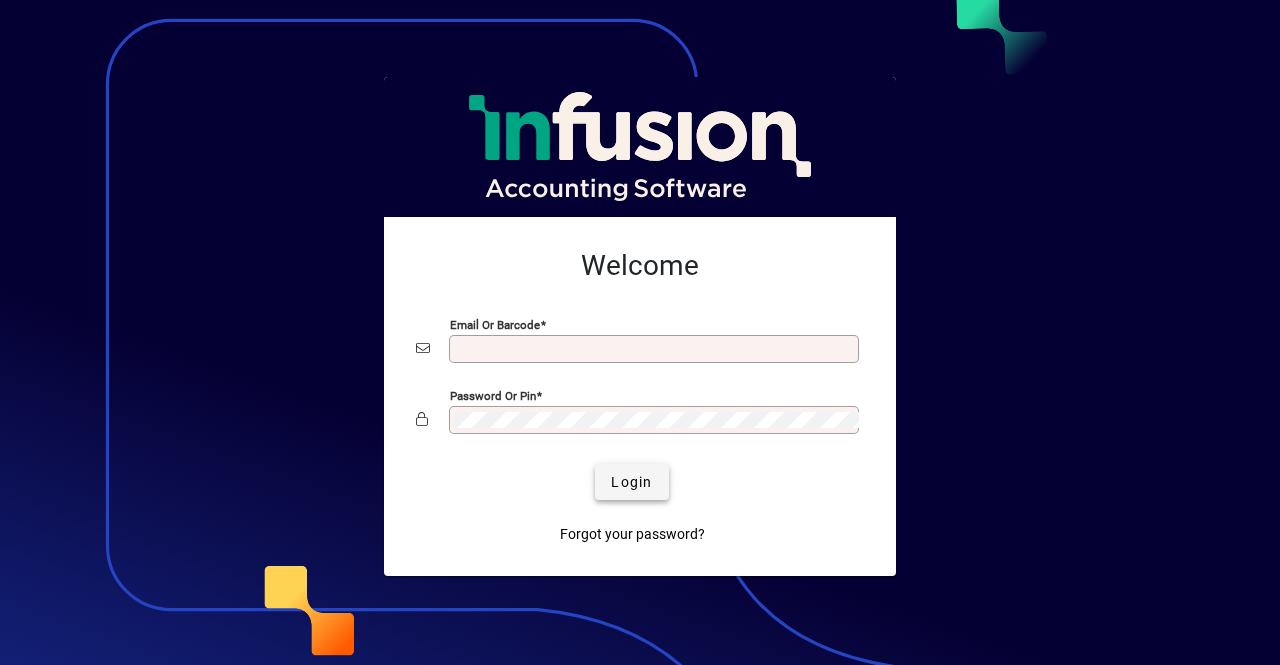 type on "**********" 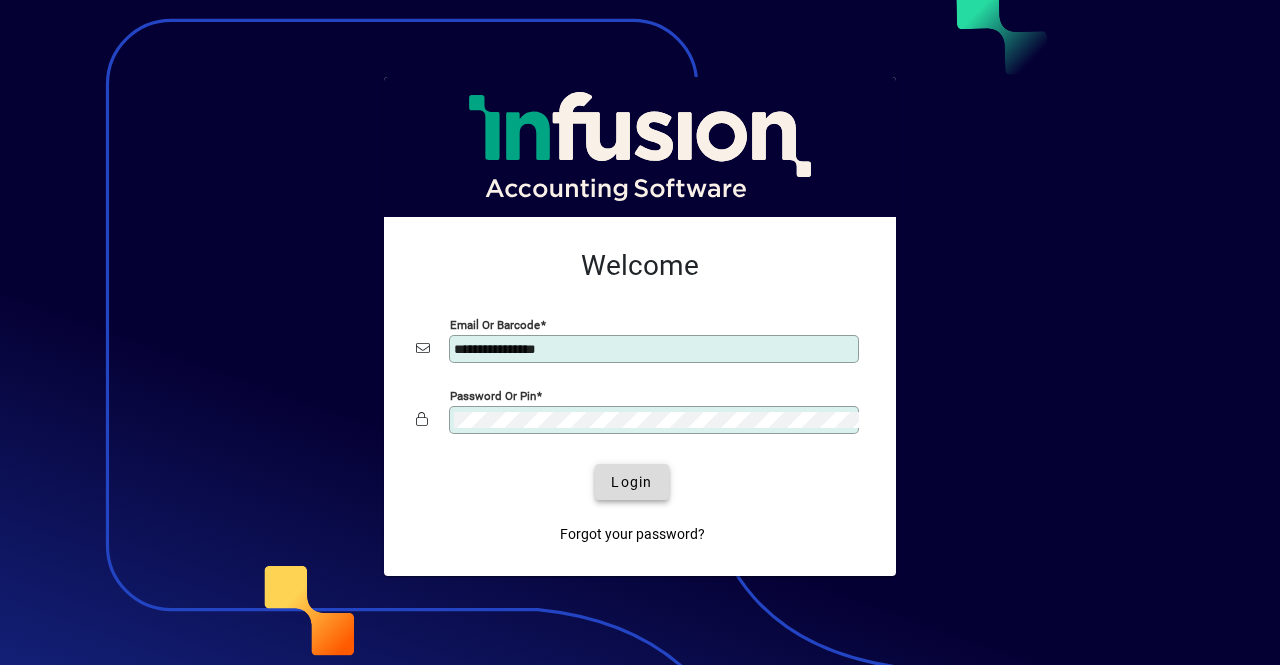 click 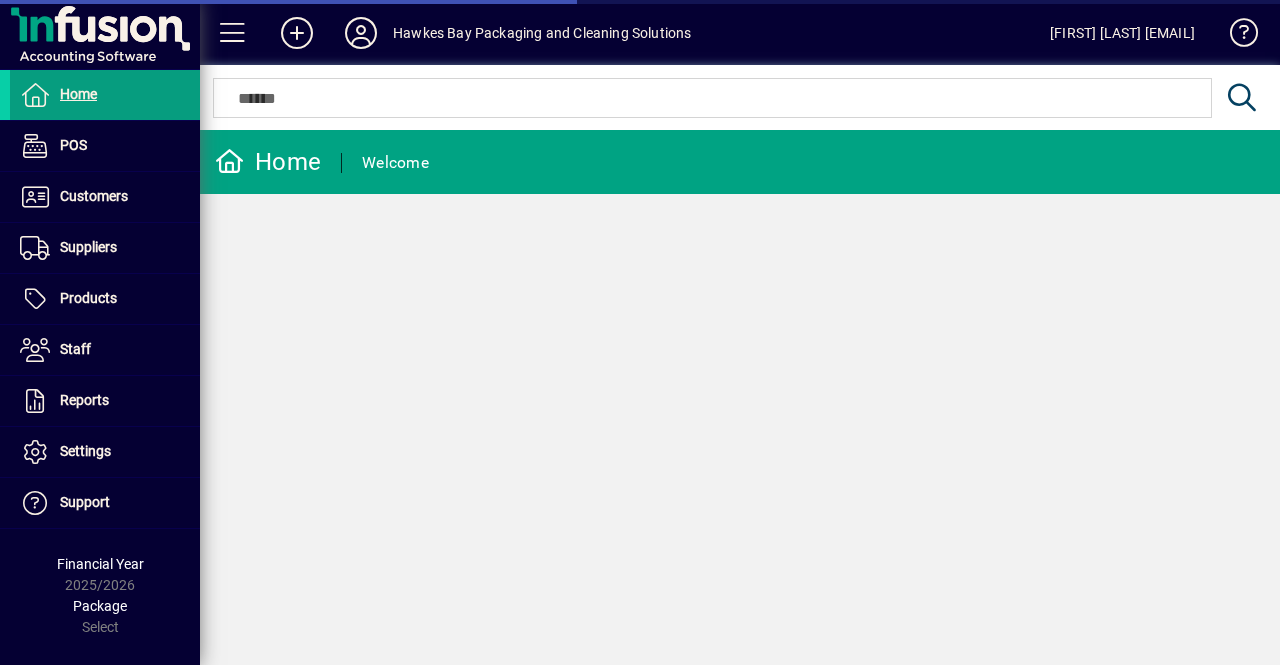 scroll, scrollTop: 0, scrollLeft: 0, axis: both 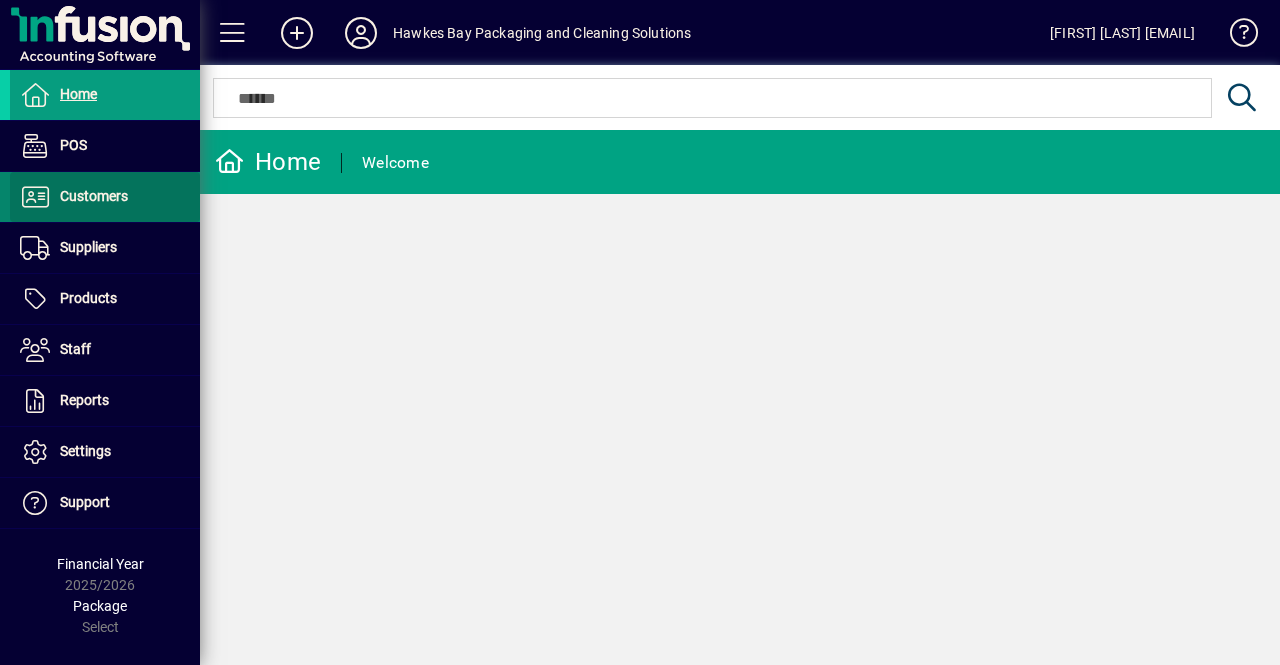 click on "Customers" at bounding box center [69, 197] 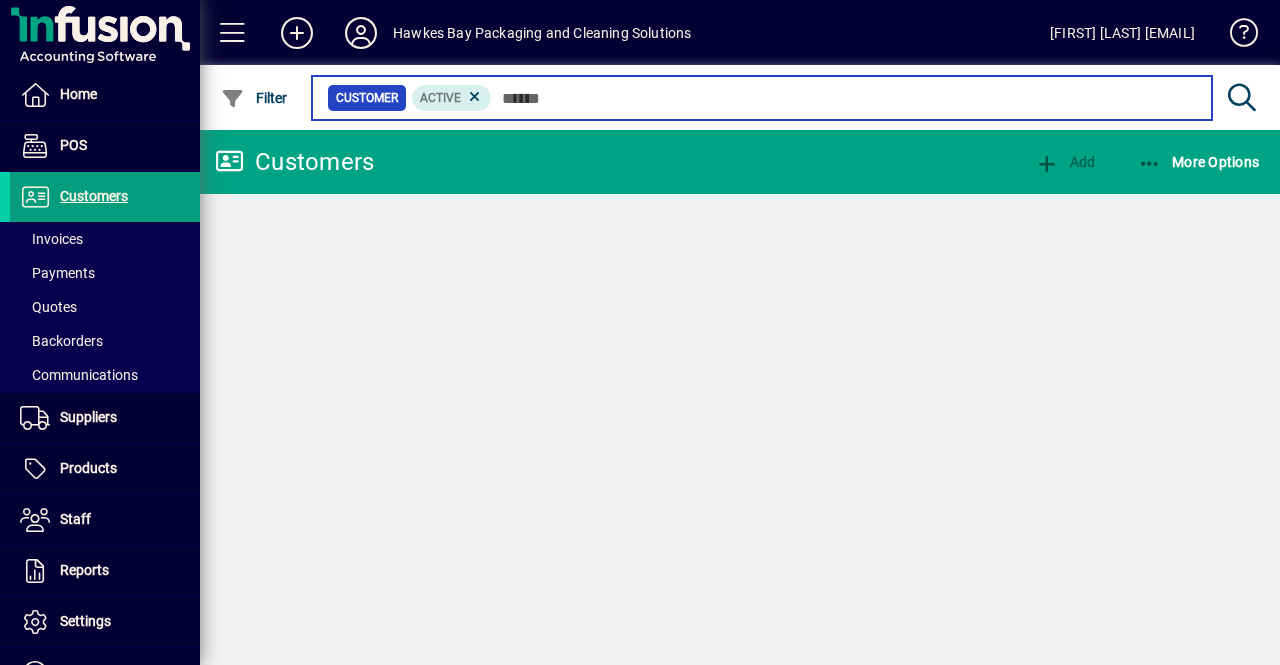 click at bounding box center (844, 98) 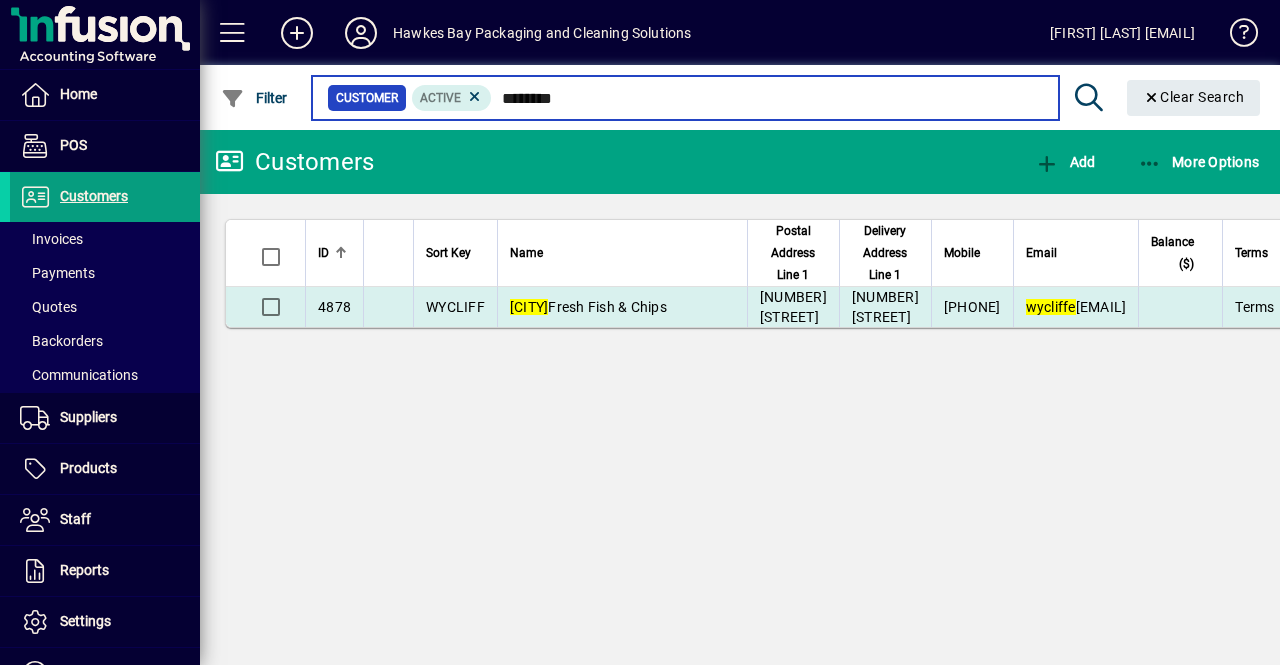 type on "********" 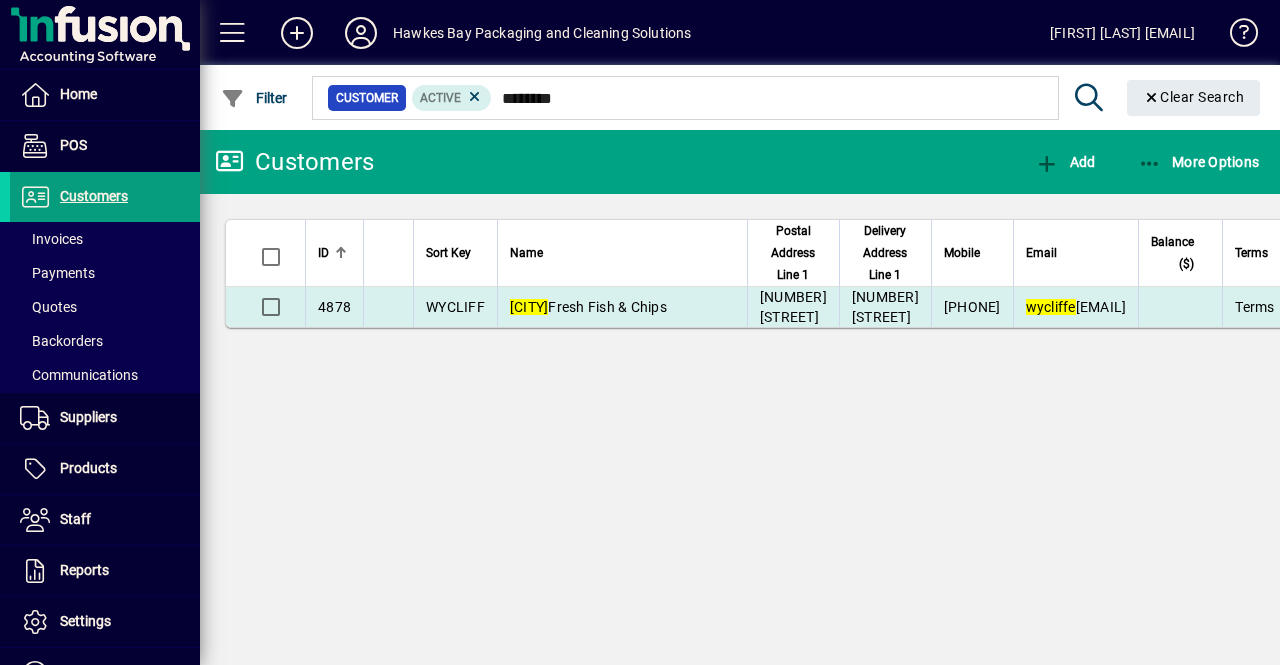 click on "[BRAND] [BRAND] & [BRAND]" at bounding box center [622, 307] 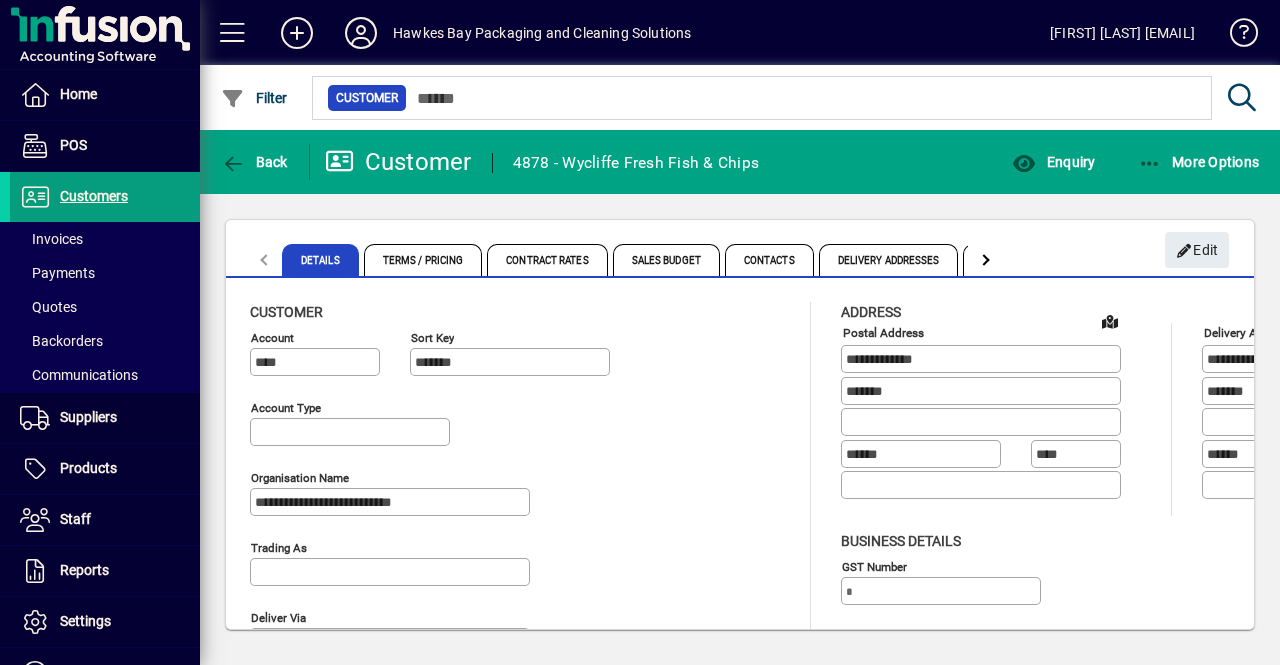 type on "**********" 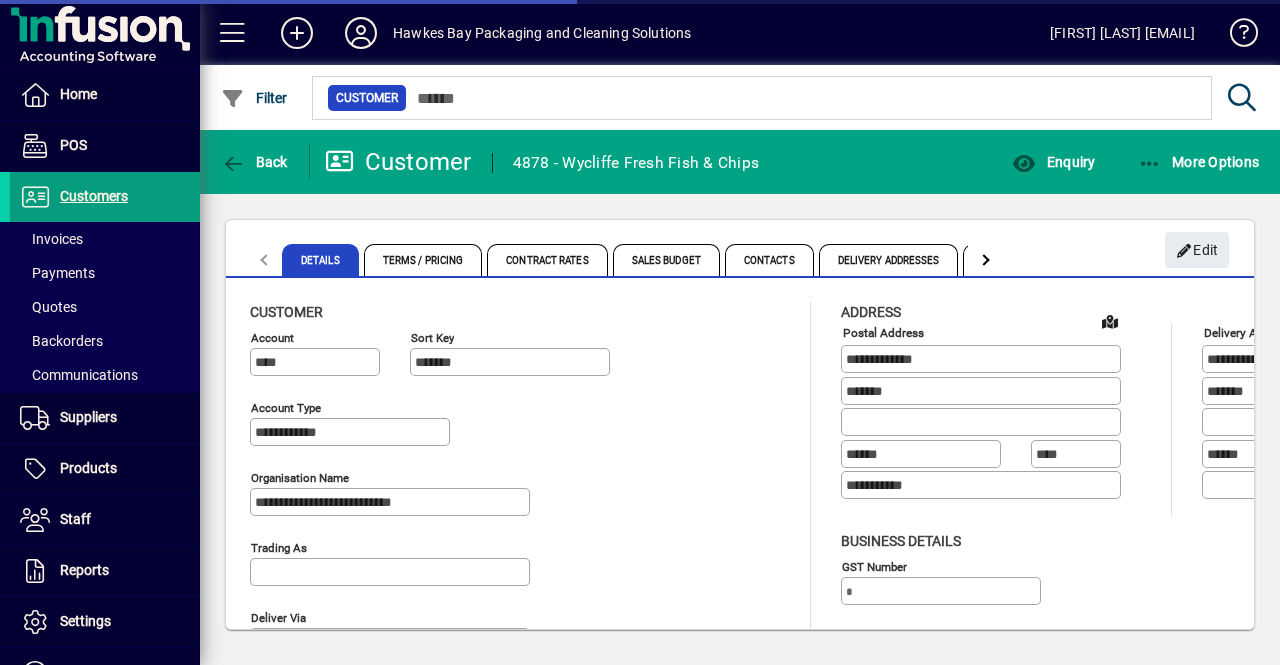 type on "**********" 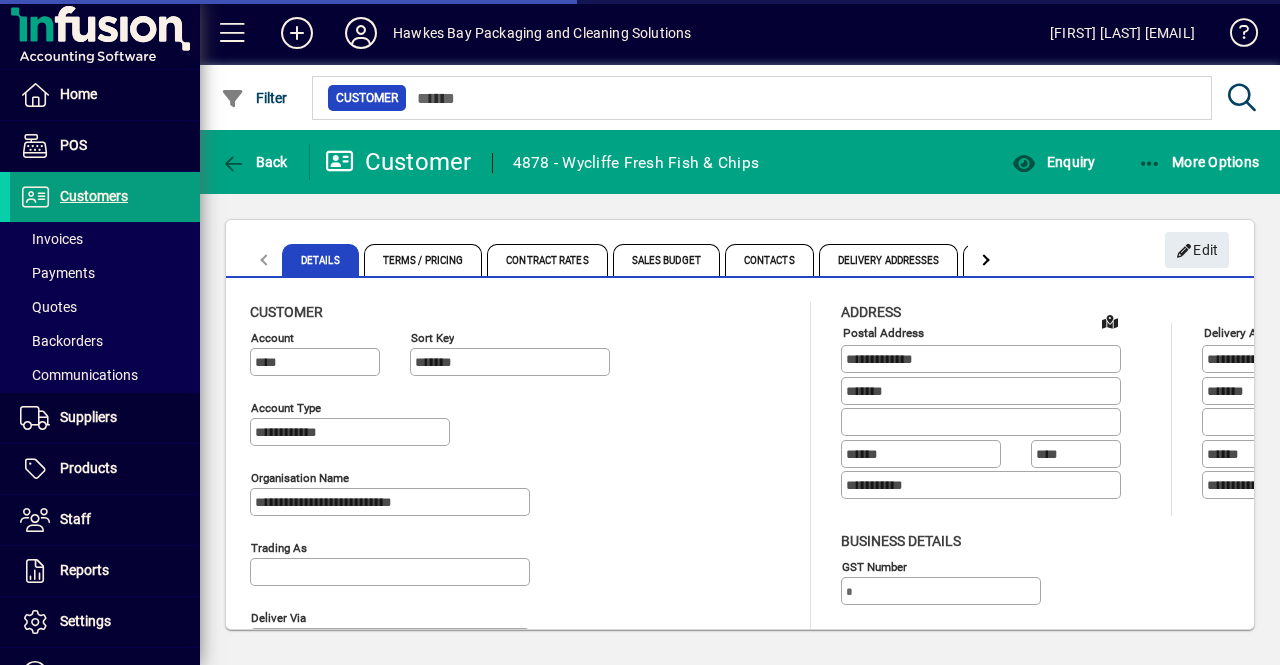 drag, startPoint x: 626, startPoint y: 325, endPoint x: 749, endPoint y: 331, distance: 123.146255 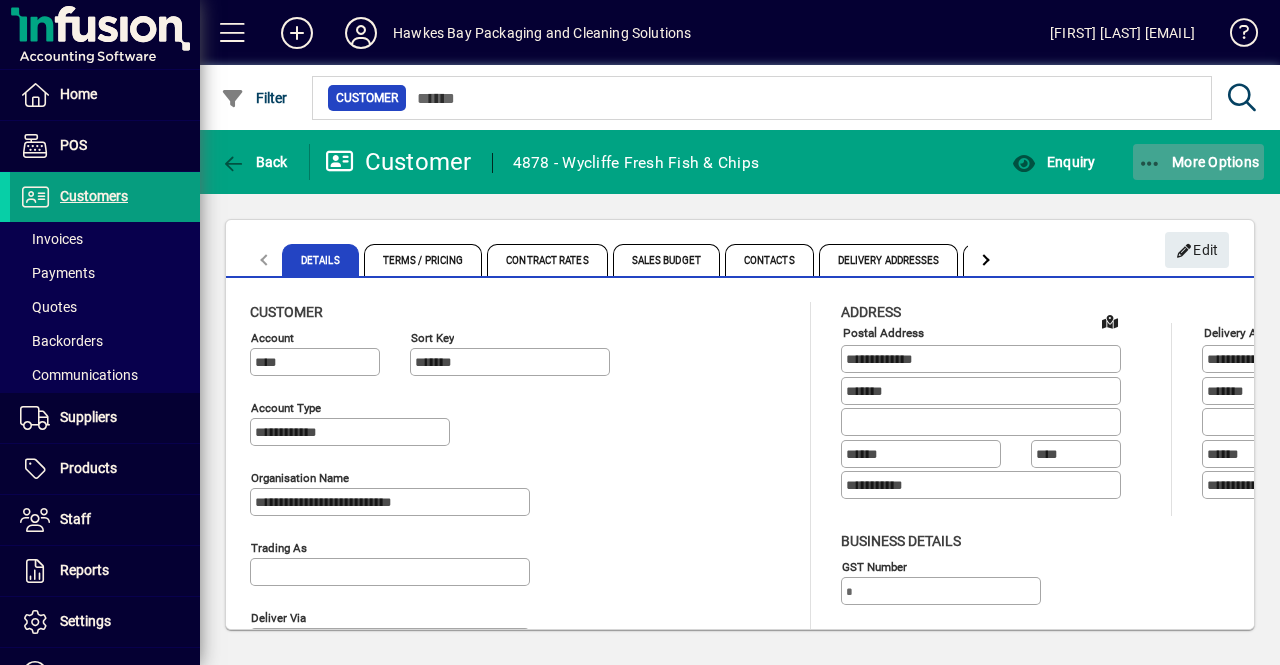 click on "More Options" 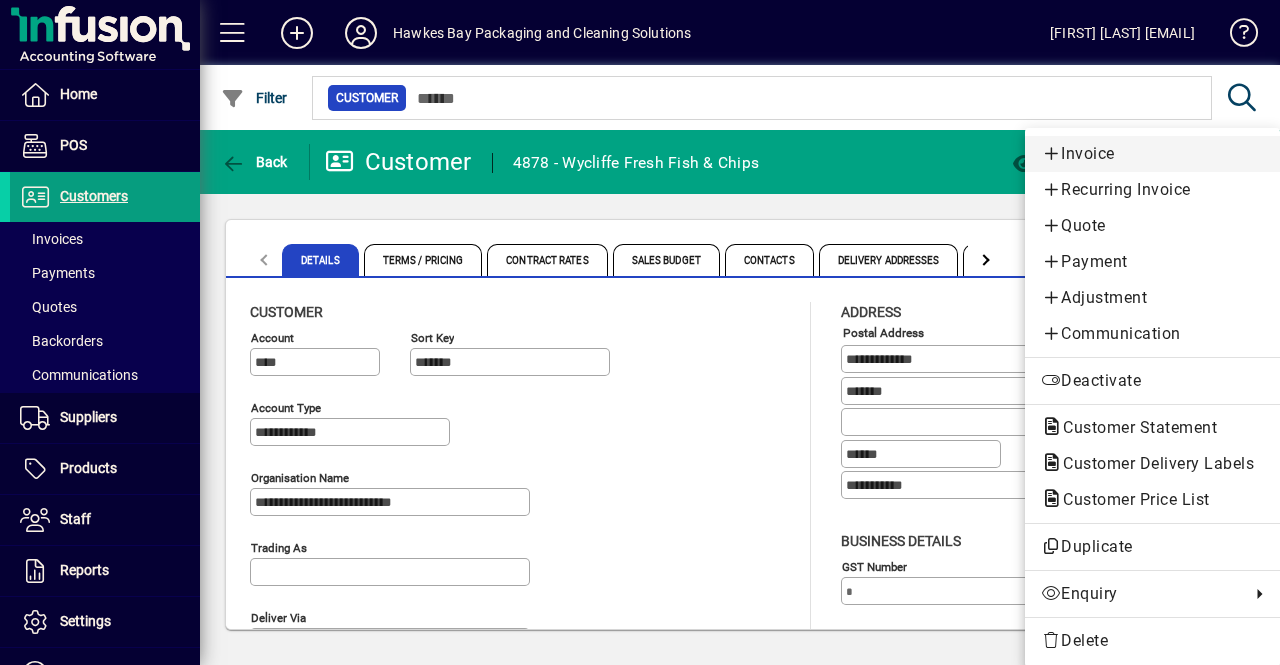 click on "Invoice" at bounding box center [1152, 154] 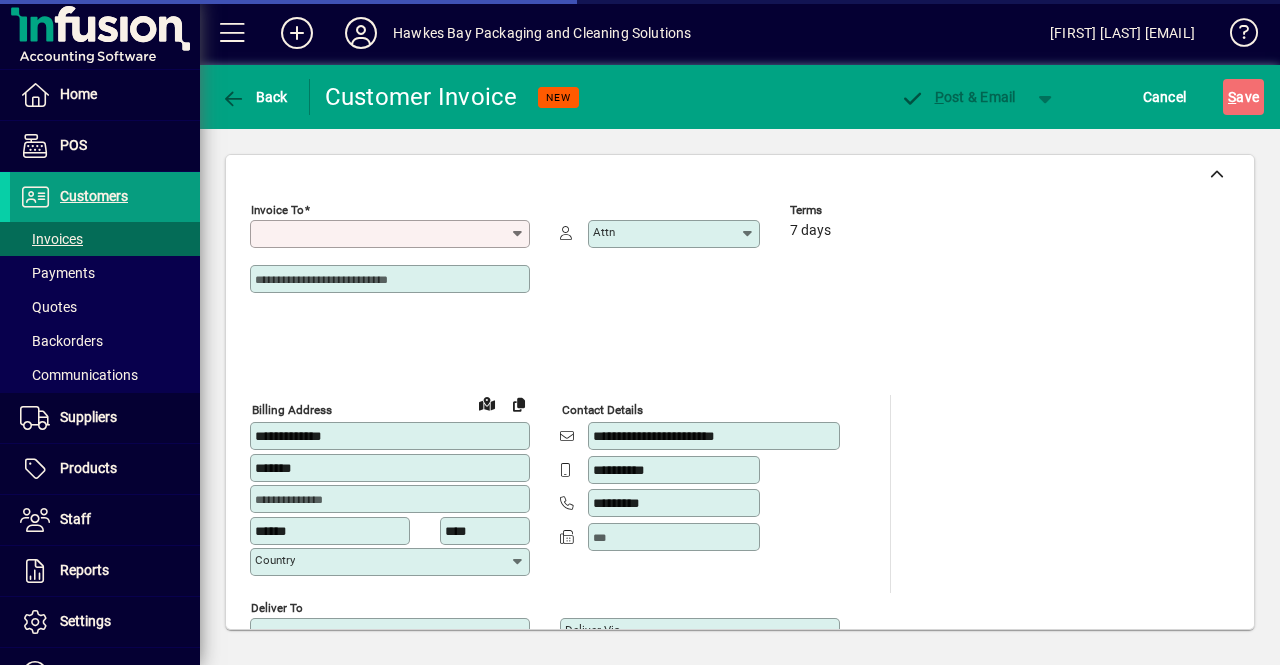 type on "**********" 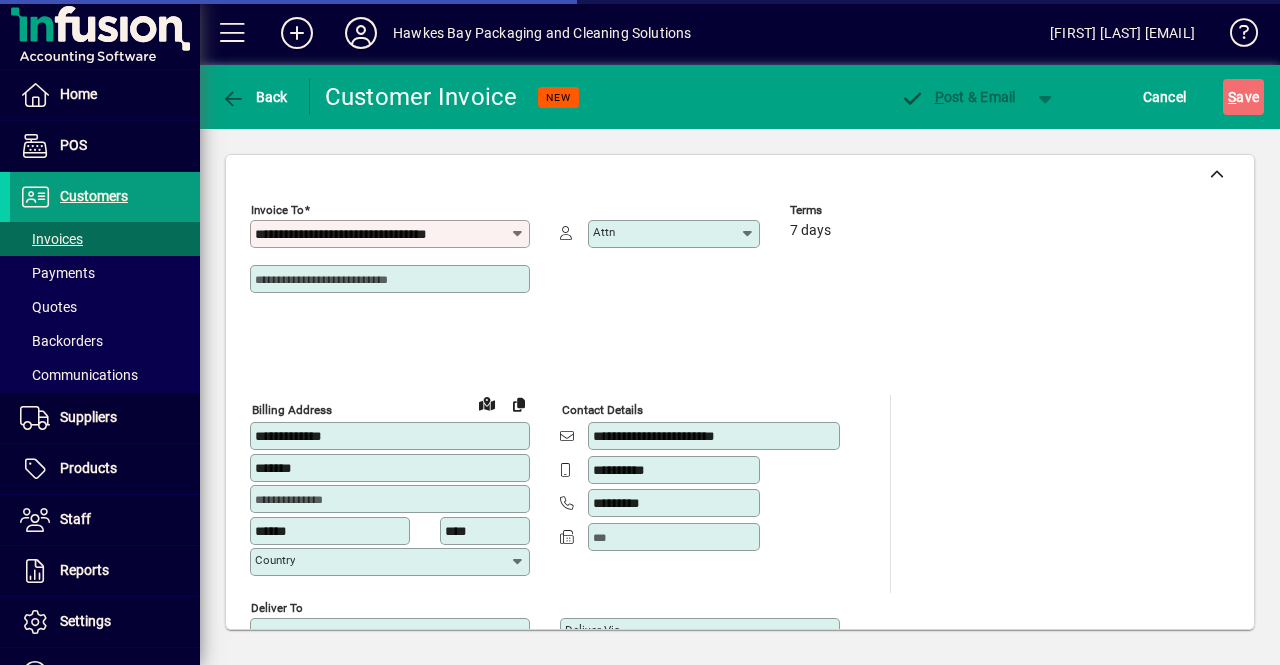 type on "**********" 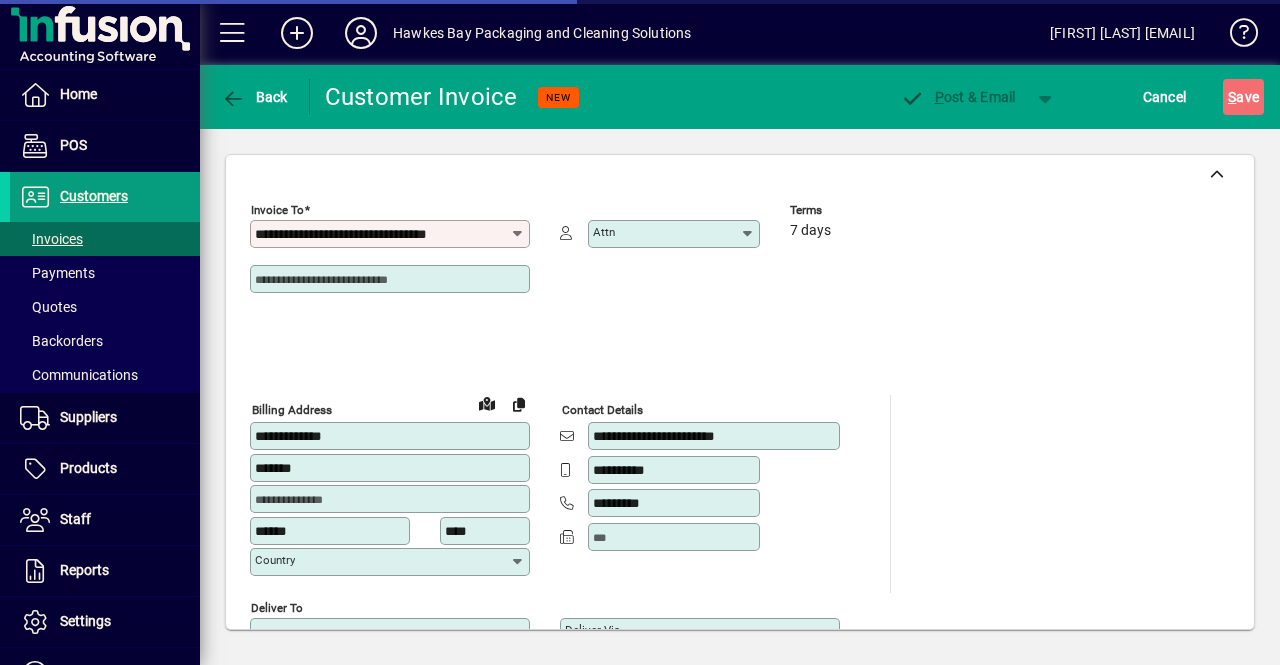 type on "**********" 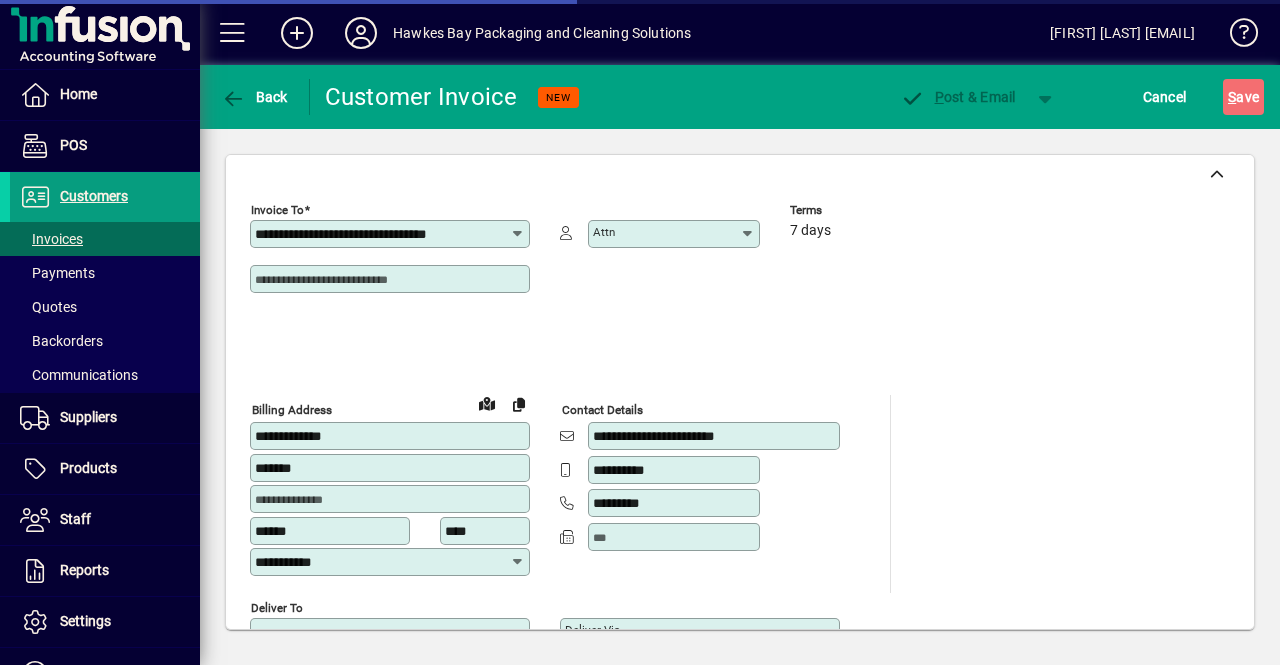 type on "*******" 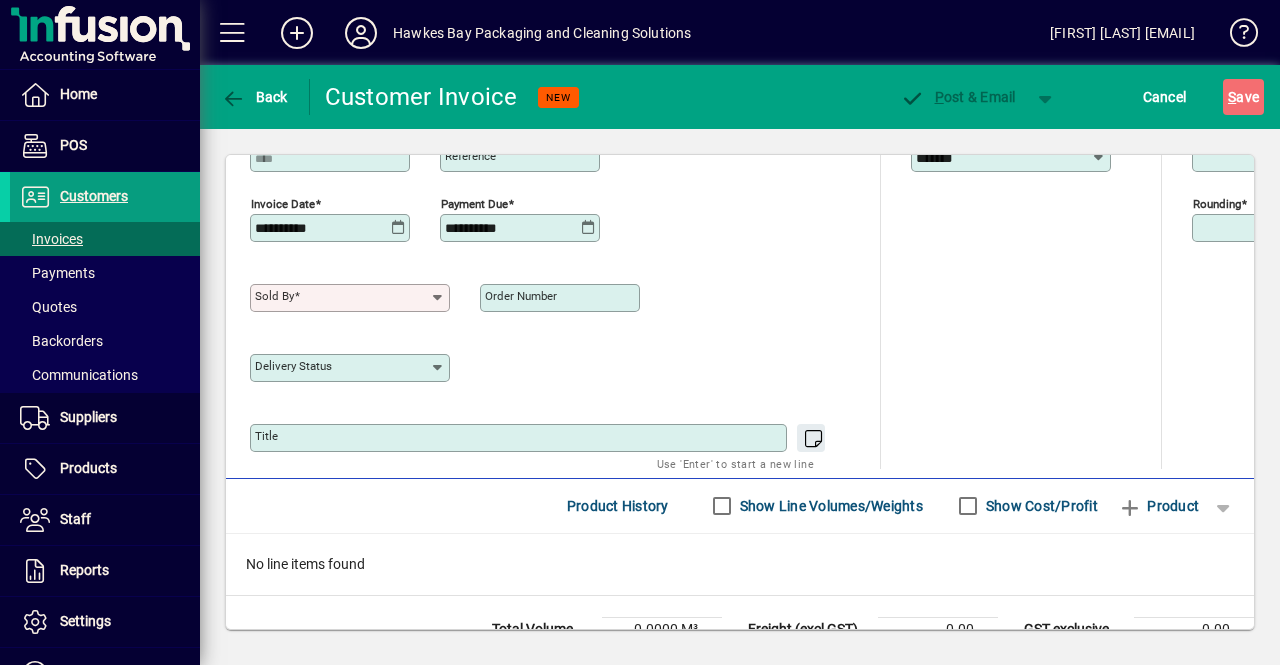 scroll, scrollTop: 867, scrollLeft: 0, axis: vertical 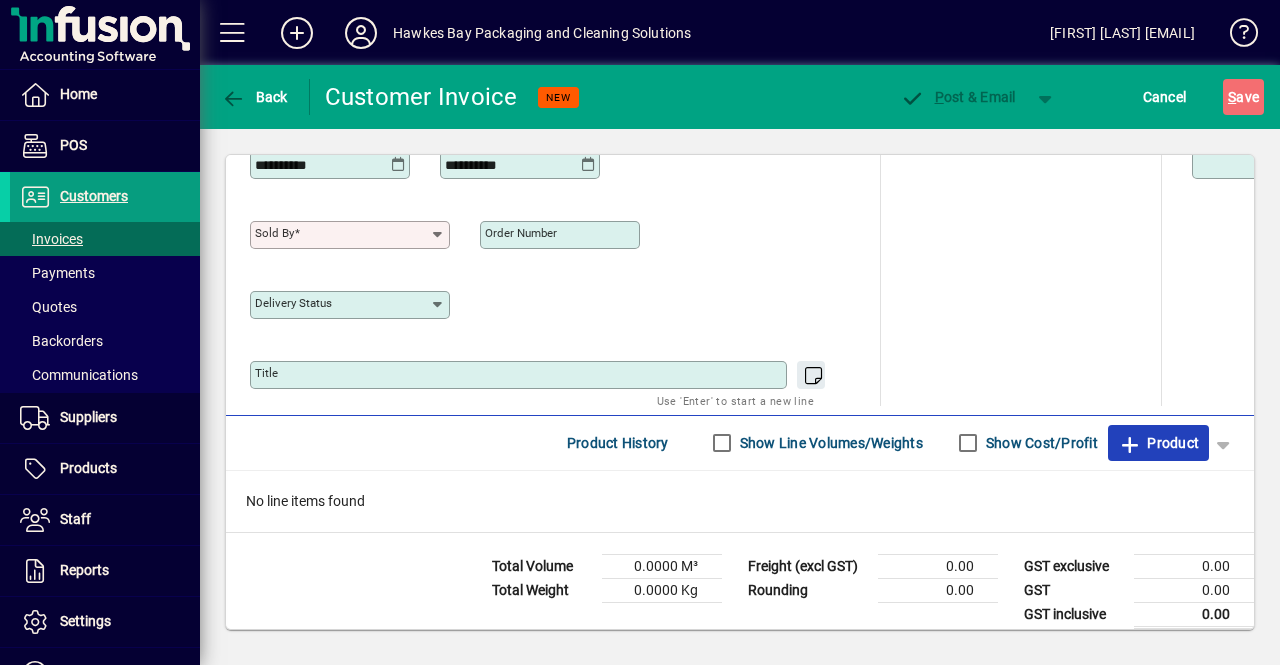 click on "Product" 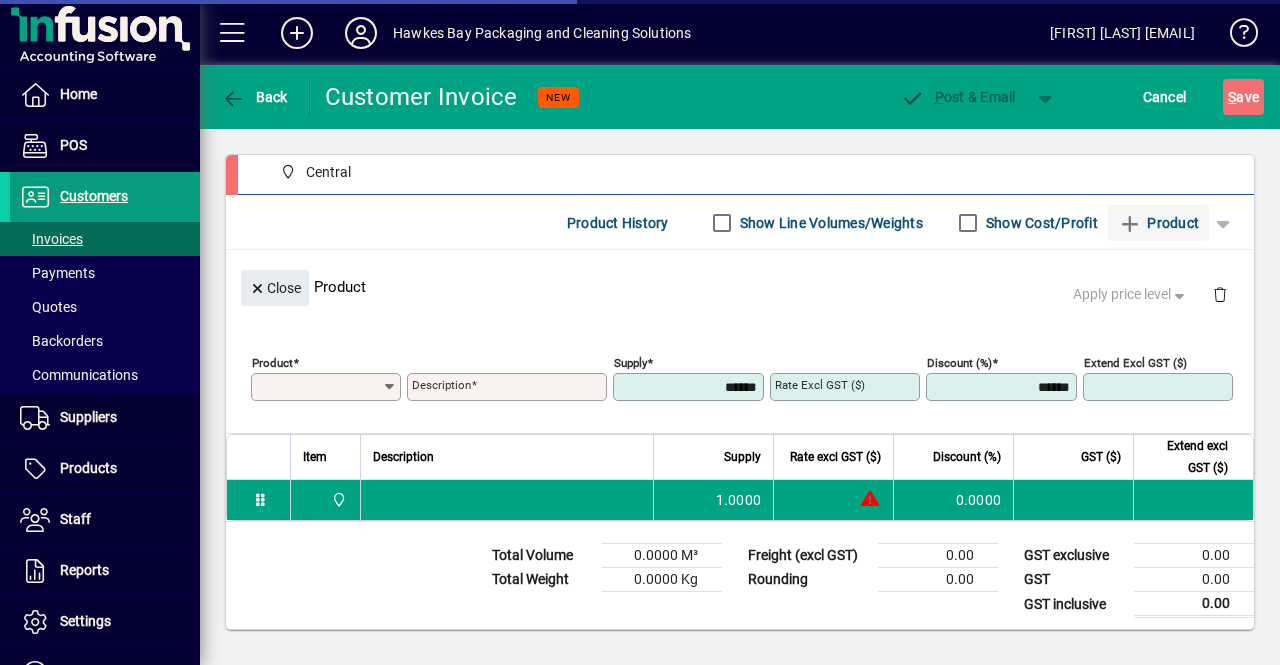 scroll, scrollTop: 216, scrollLeft: 0, axis: vertical 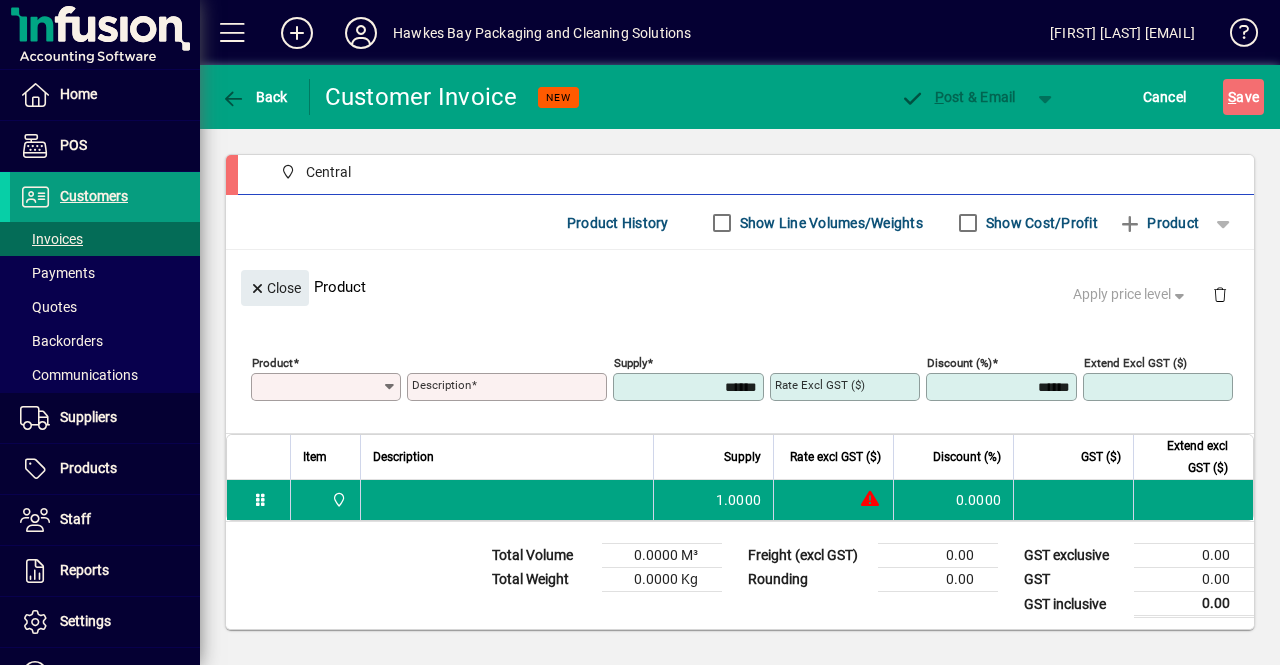 click on "Product" at bounding box center [319, 387] 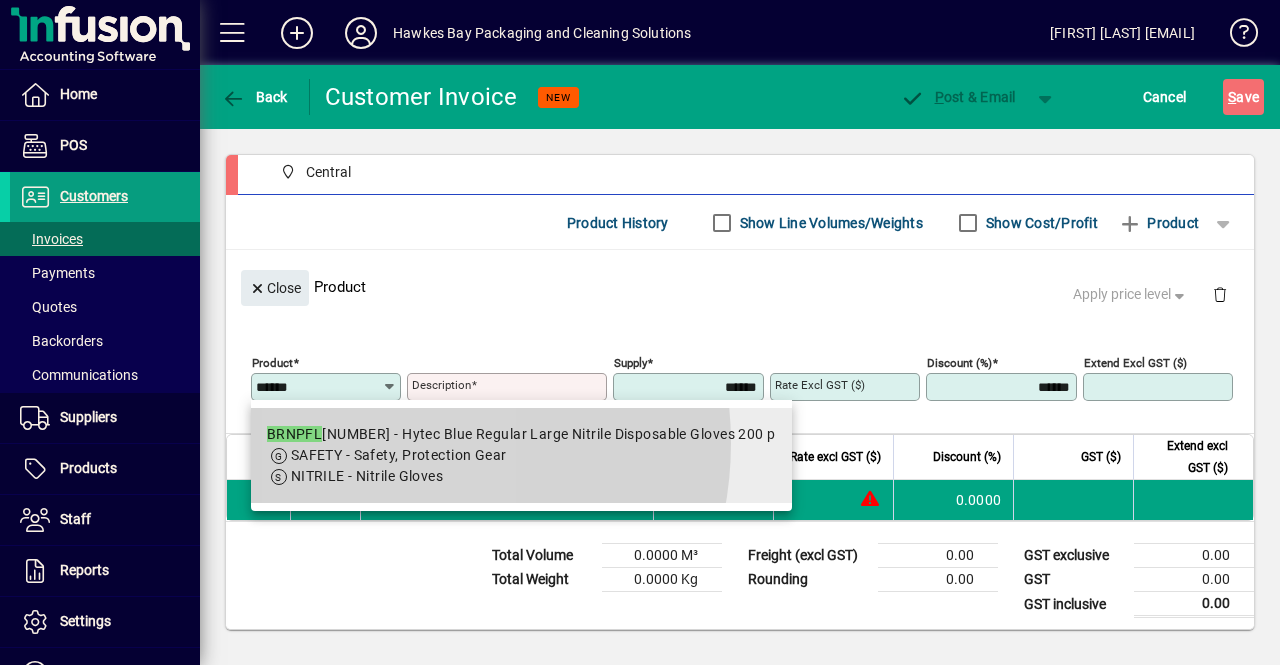 click on "[CODE] - Hytec Blue Regular Large Nitrile Disposable Gloves 200 p" at bounding box center (521, 434) 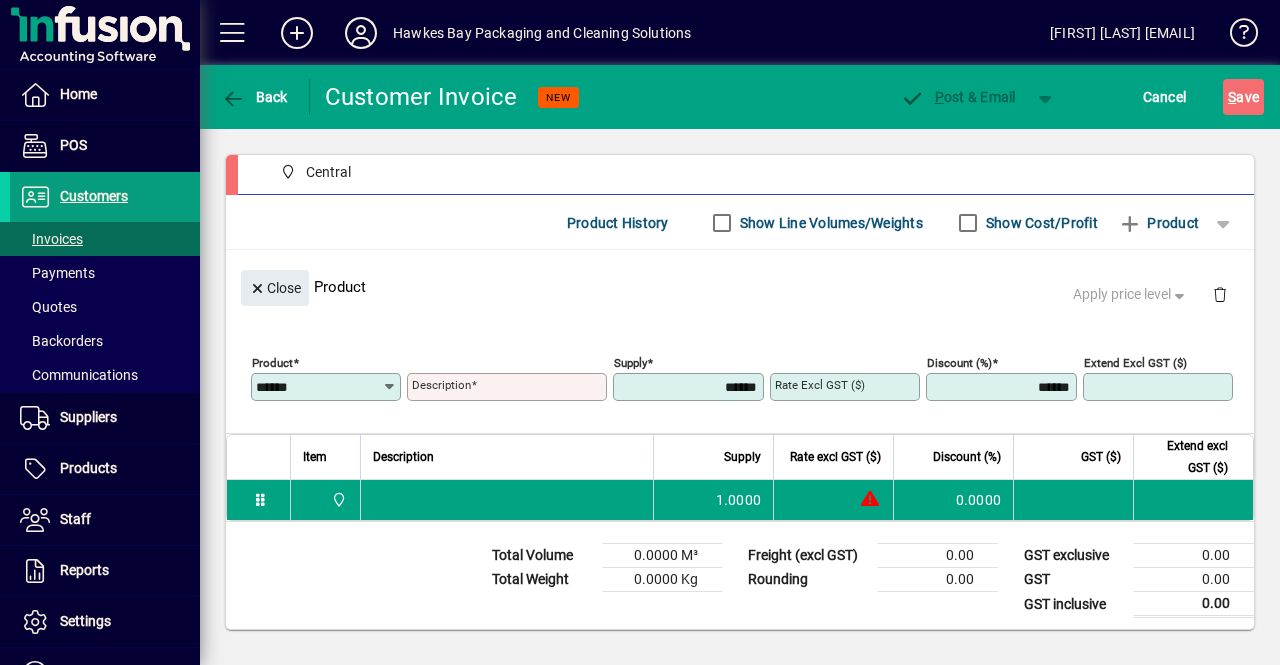 type on "******" 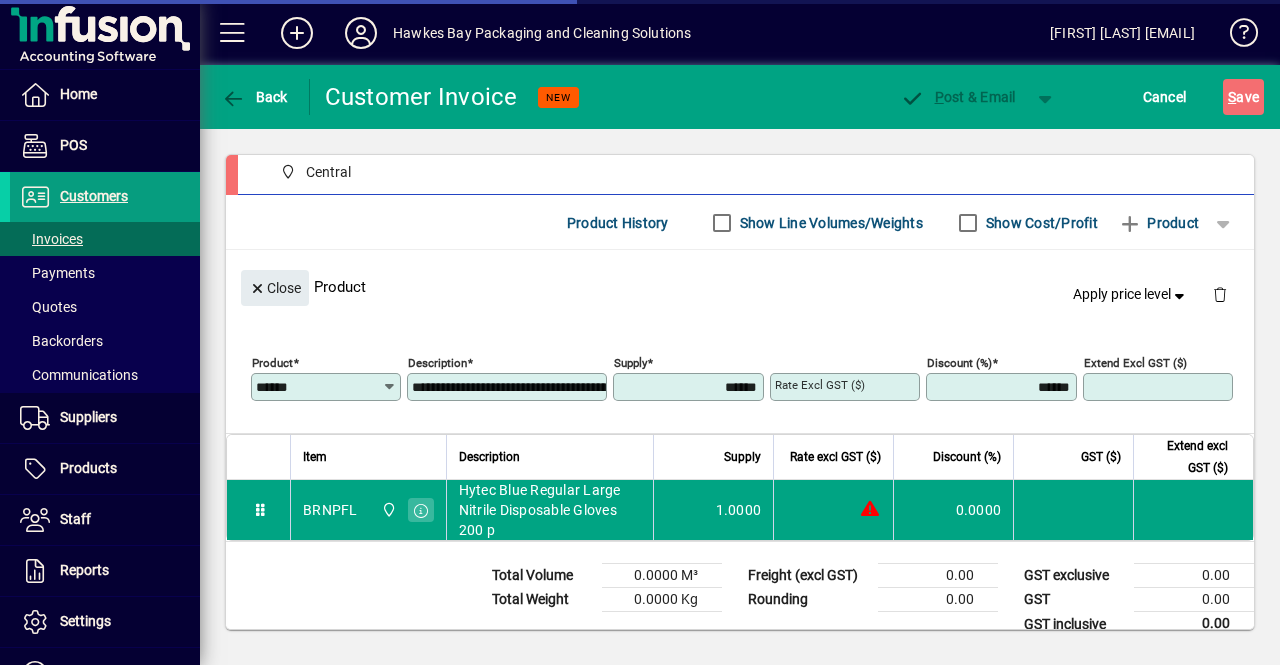 type on "*******" 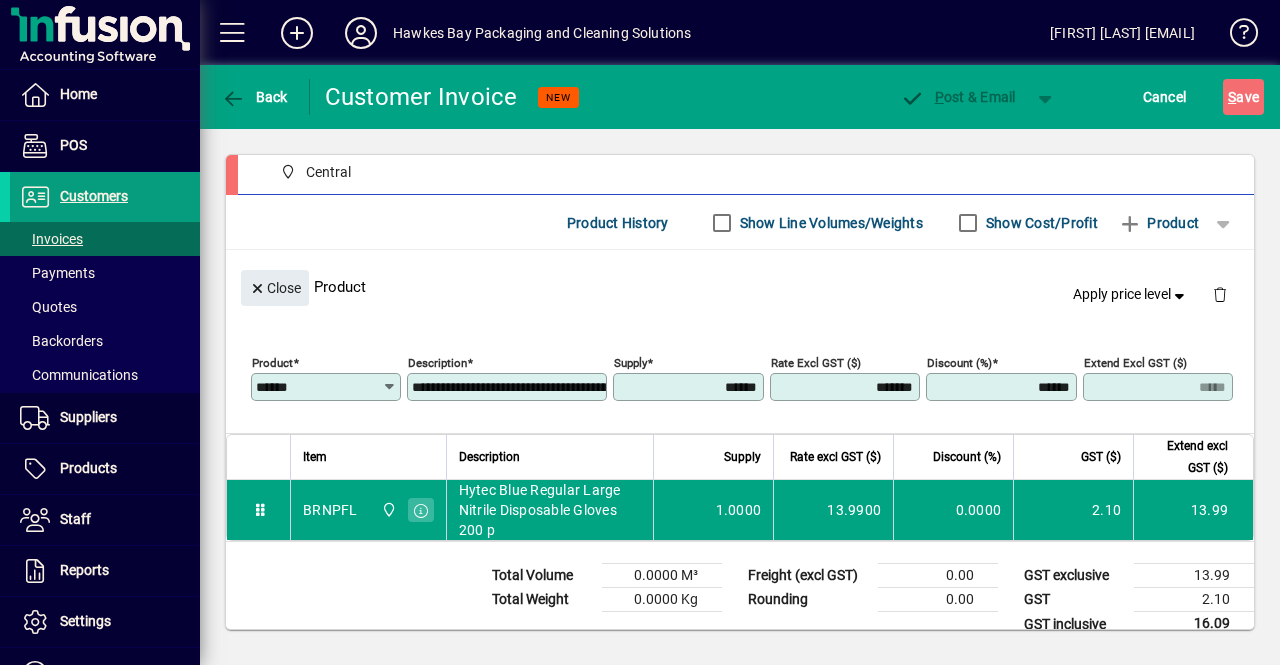 scroll, scrollTop: 236, scrollLeft: 0, axis: vertical 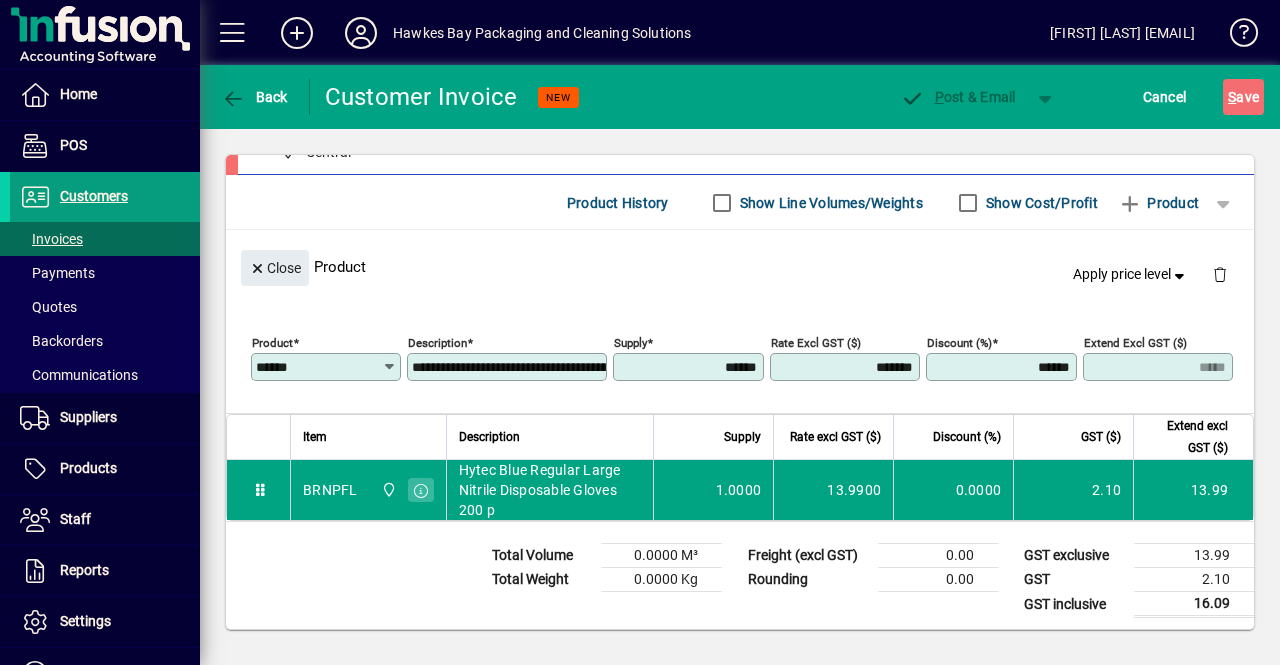 drag, startPoint x: 699, startPoint y: 362, endPoint x: 844, endPoint y: 374, distance: 145.4957 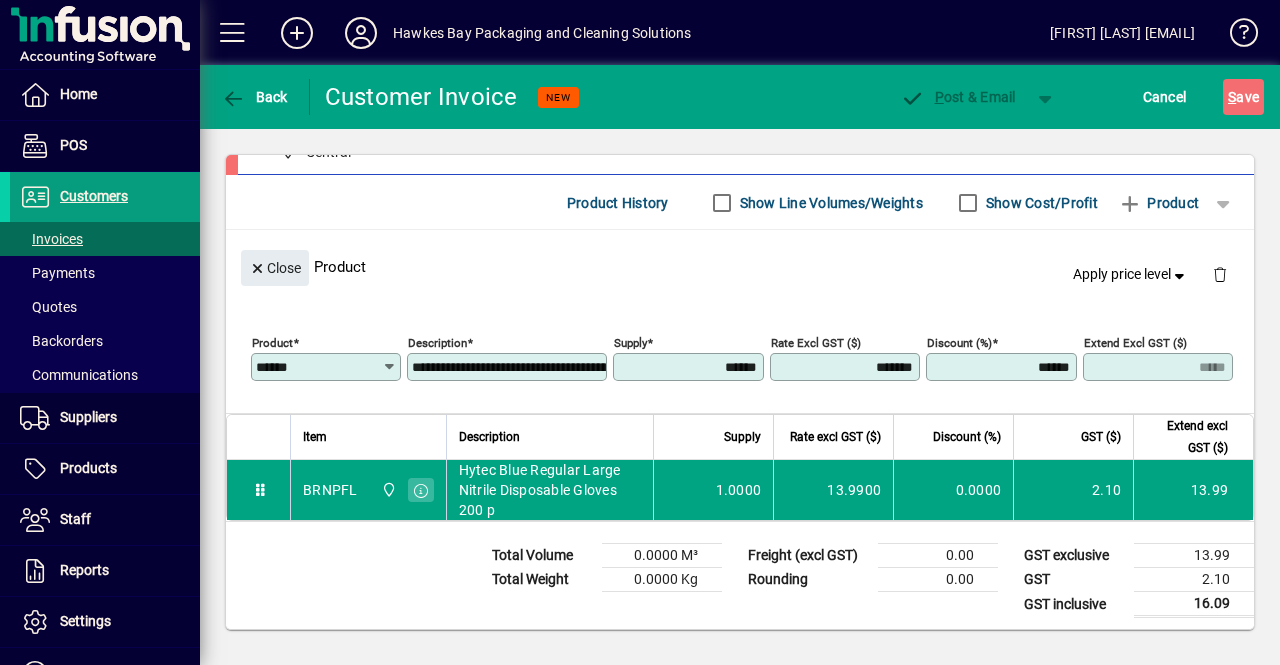 click on "**********" at bounding box center (509, 367) 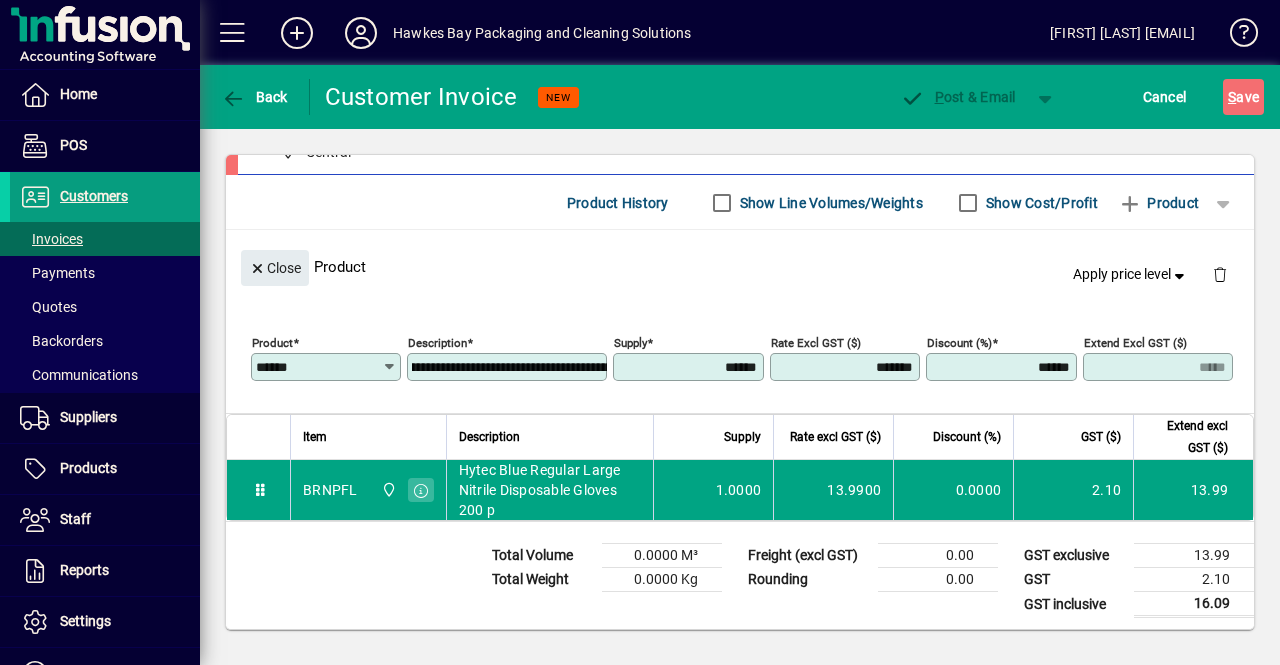 scroll, scrollTop: 0, scrollLeft: 0, axis: both 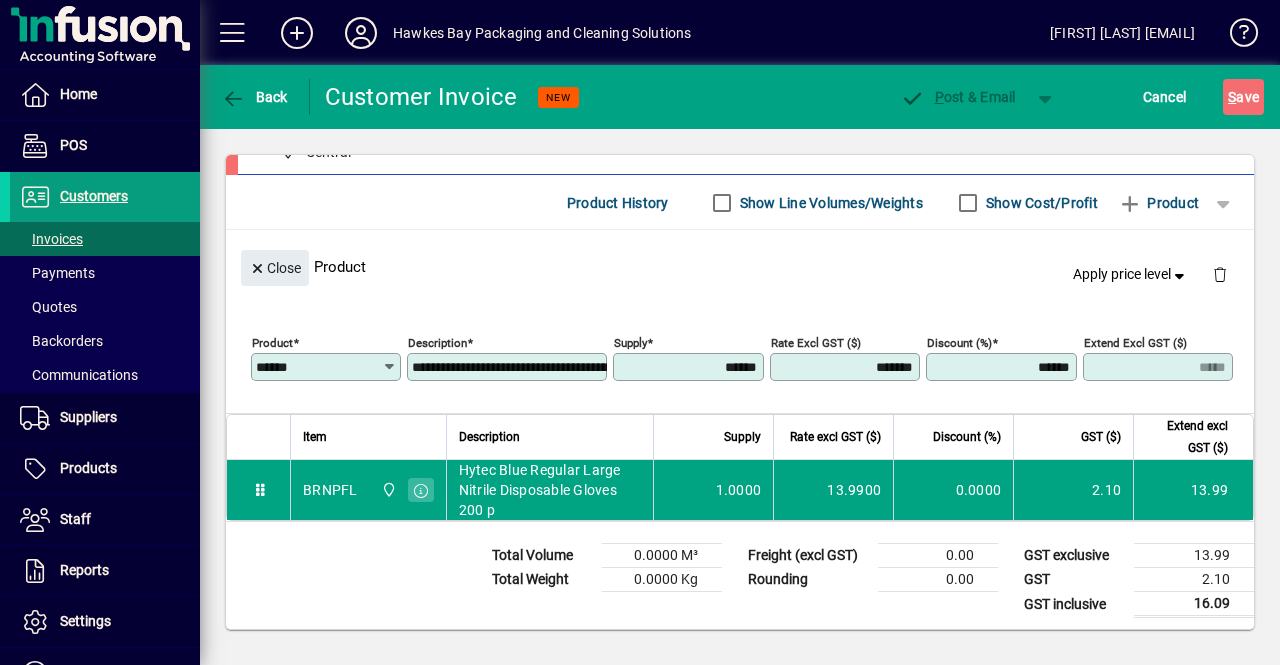 click on "******" at bounding box center (690, 367) 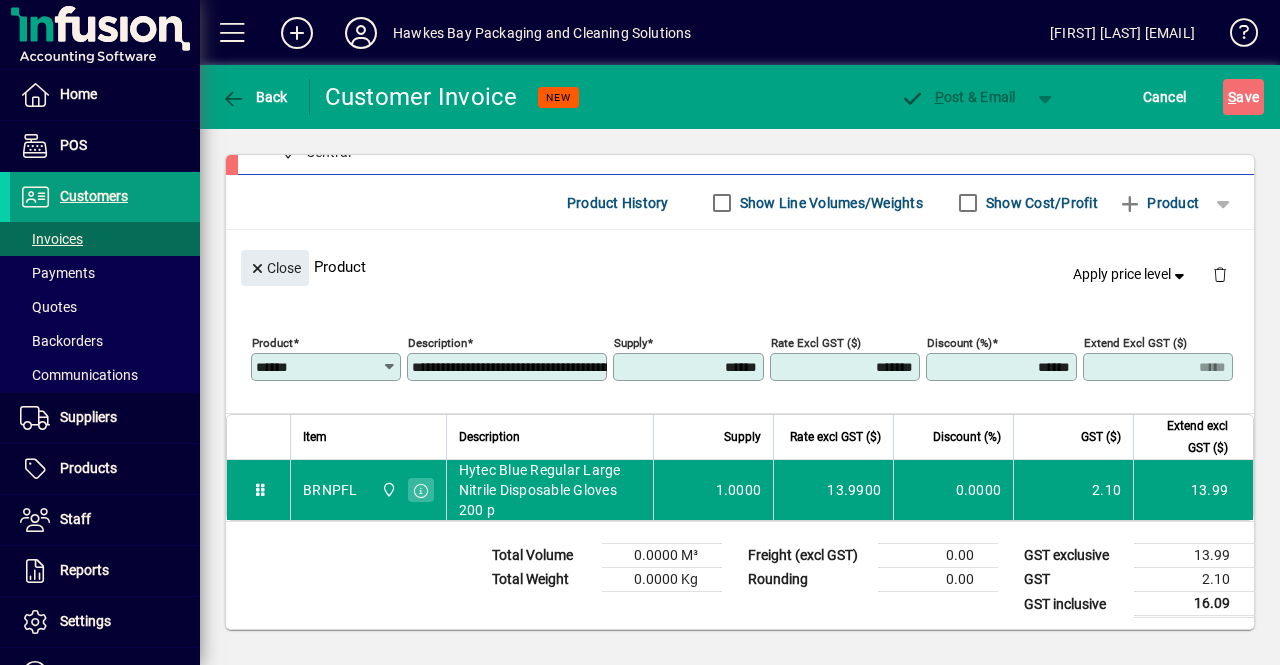 drag, startPoint x: 702, startPoint y: 365, endPoint x: 962, endPoint y: 323, distance: 263.37045 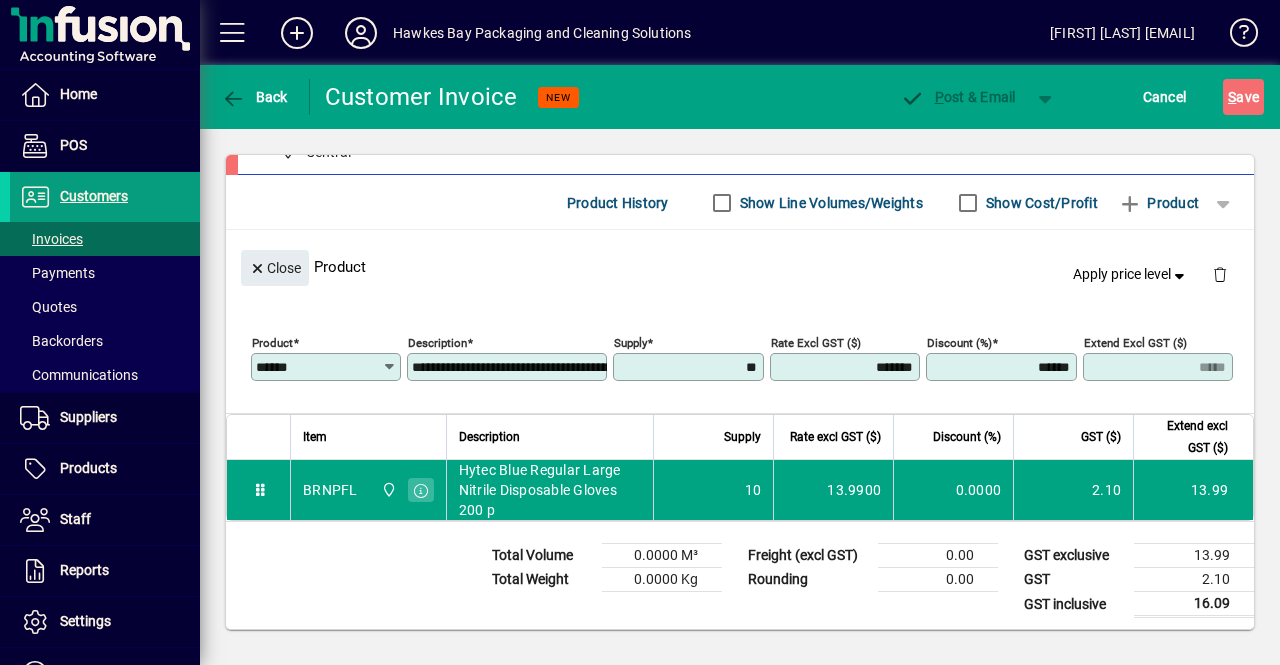 type on "*******" 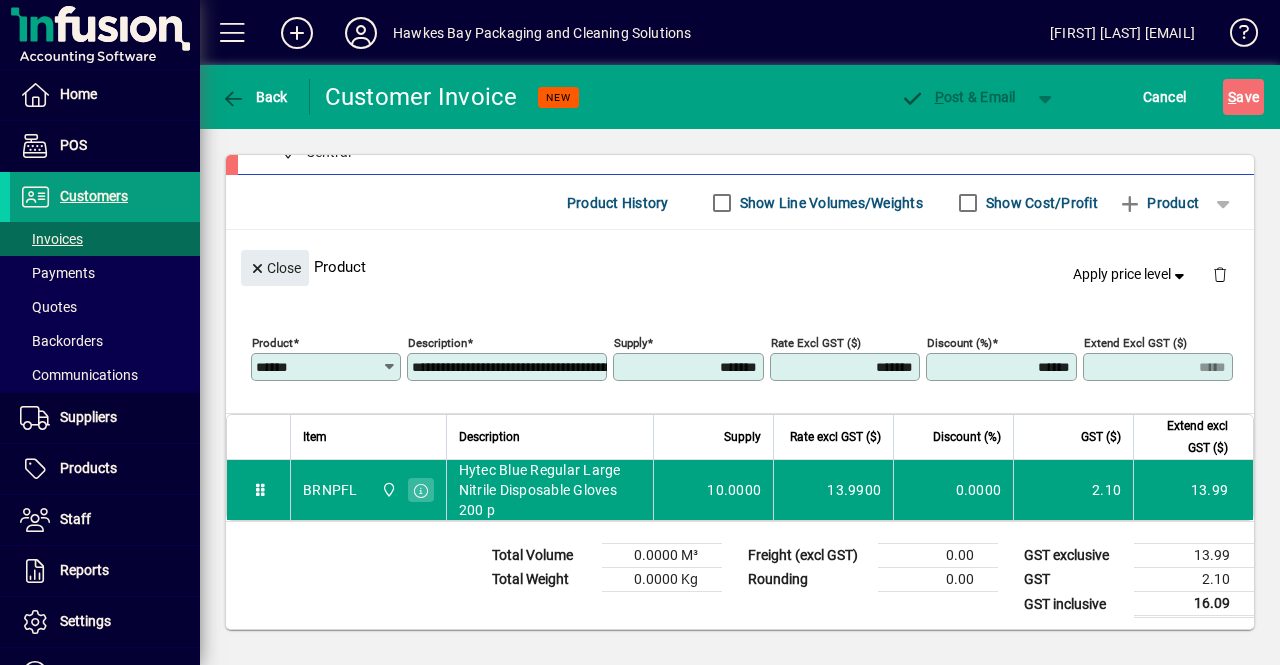 type on "******" 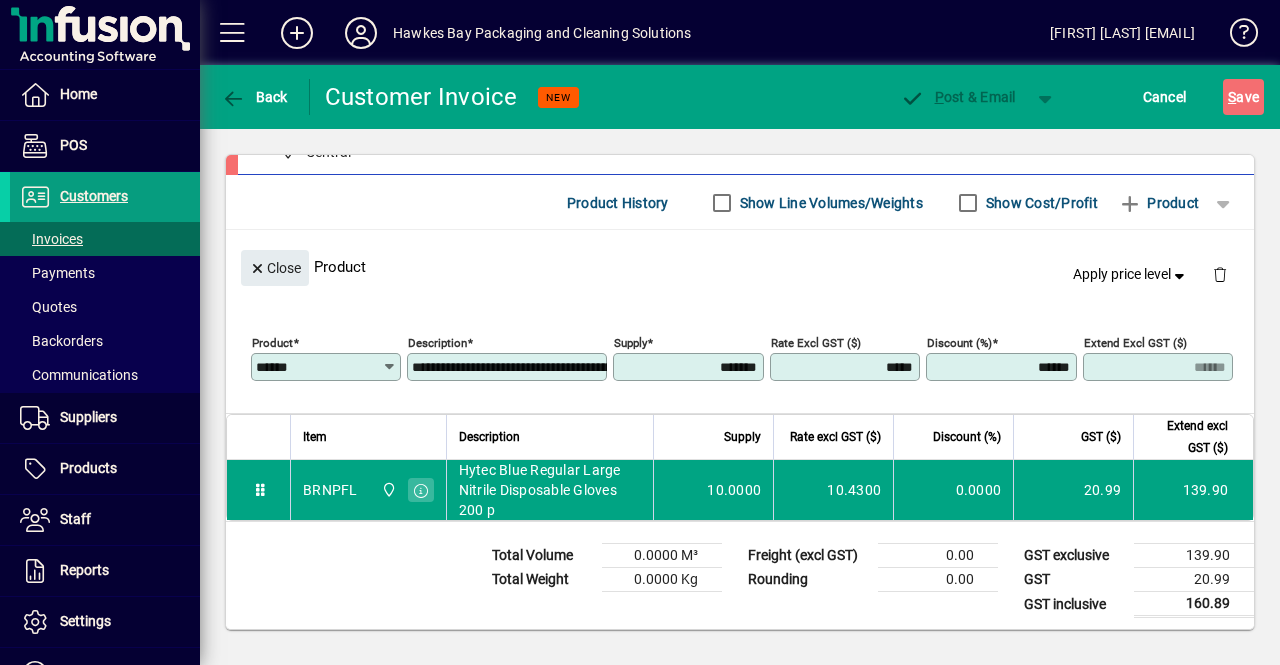 type on "*******" 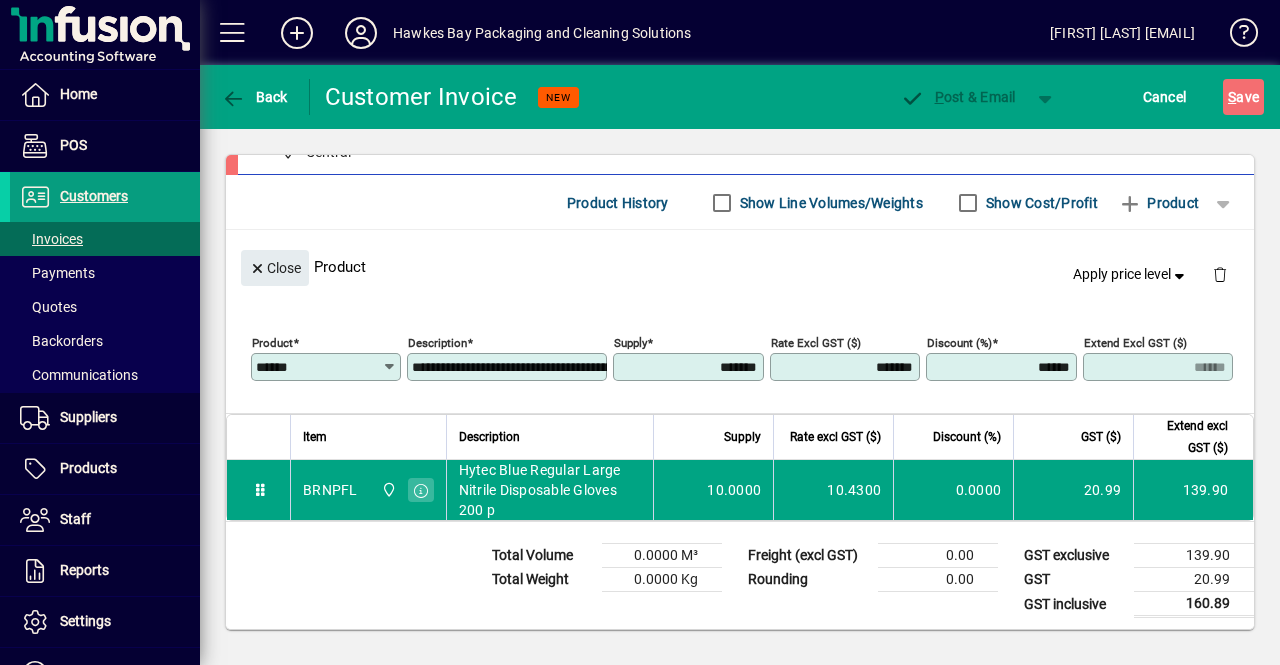 click on "**********" 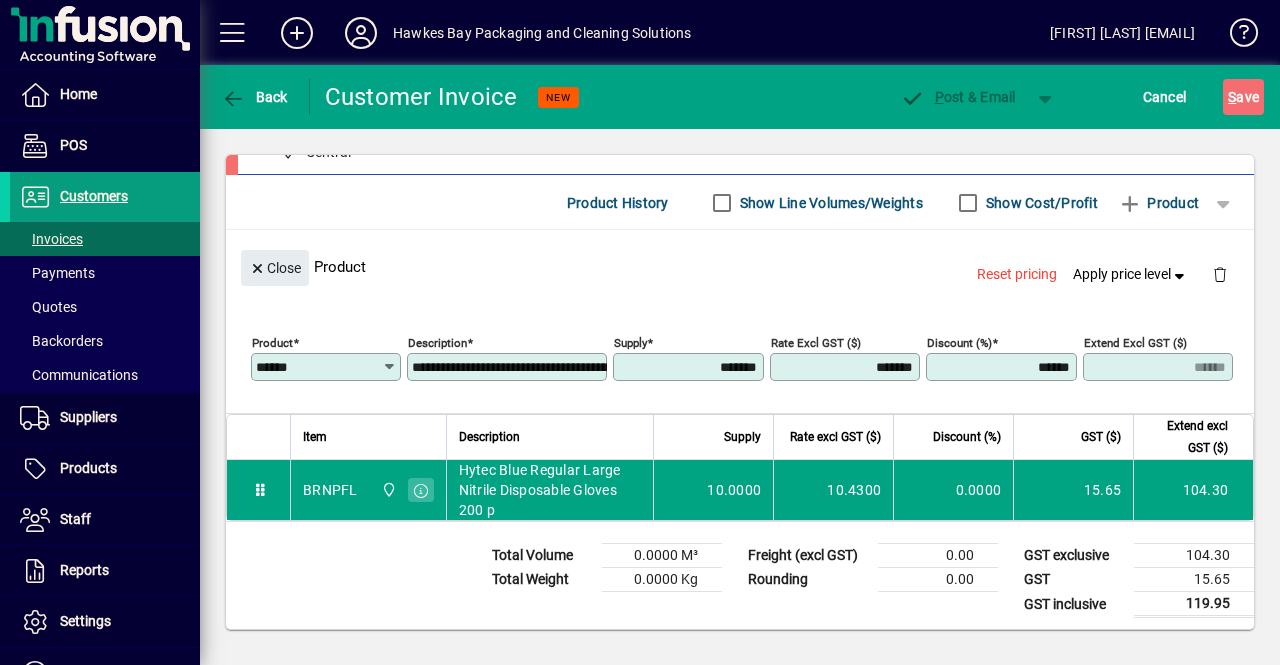 click on "Total Volume   0.0000 M³  Total Weight   0.0000 Kg  Freight (excl GST)   0.00   Rounding   0.00   GST exclusive   104.30   GST   15.65   GST inclusive   119.95" 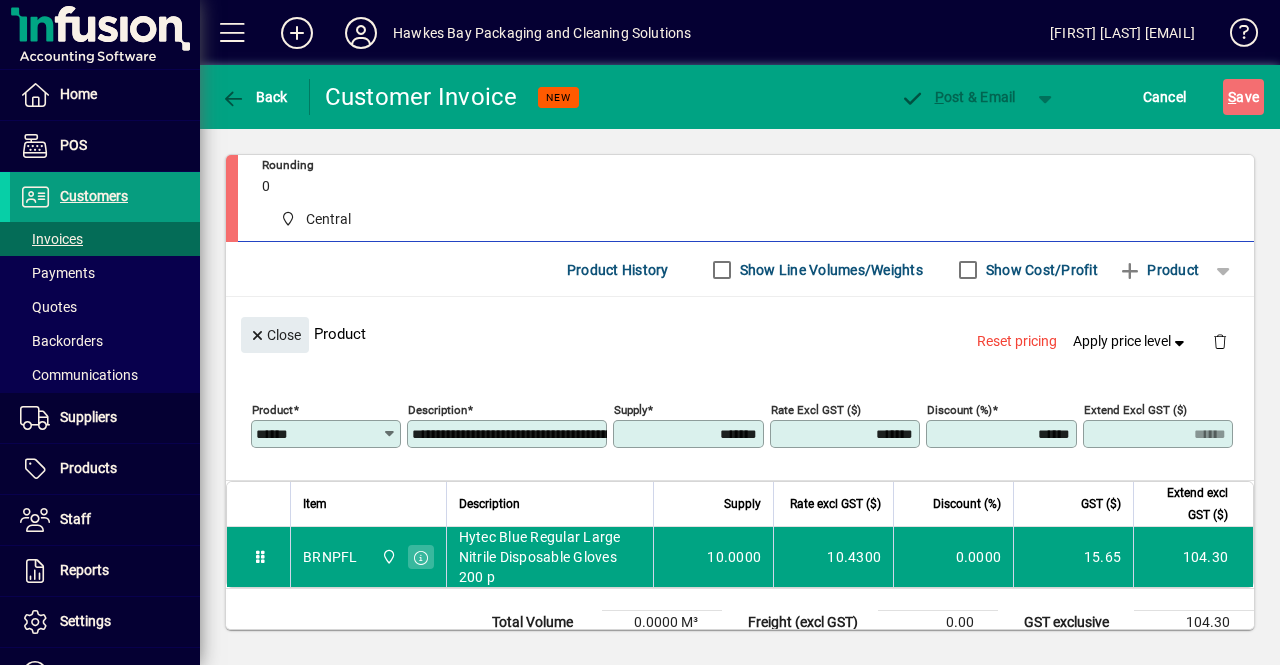 scroll, scrollTop: 236, scrollLeft: 0, axis: vertical 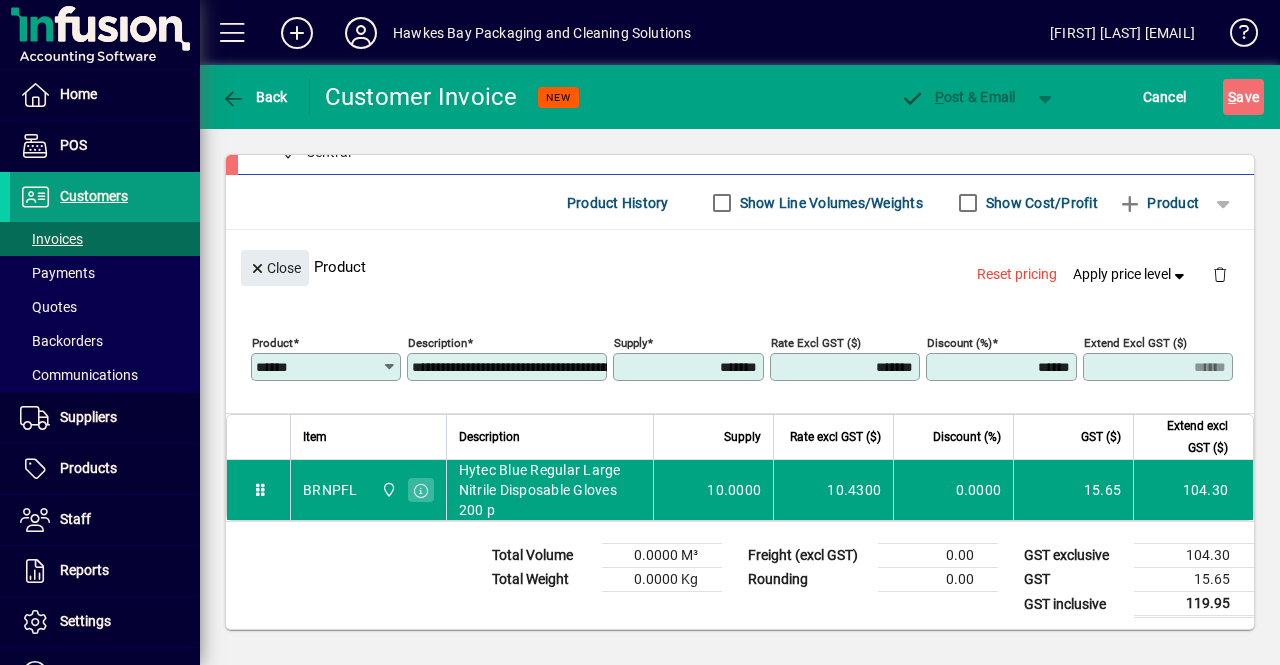 click on "Close  Product  Reset pricing   Apply price level" 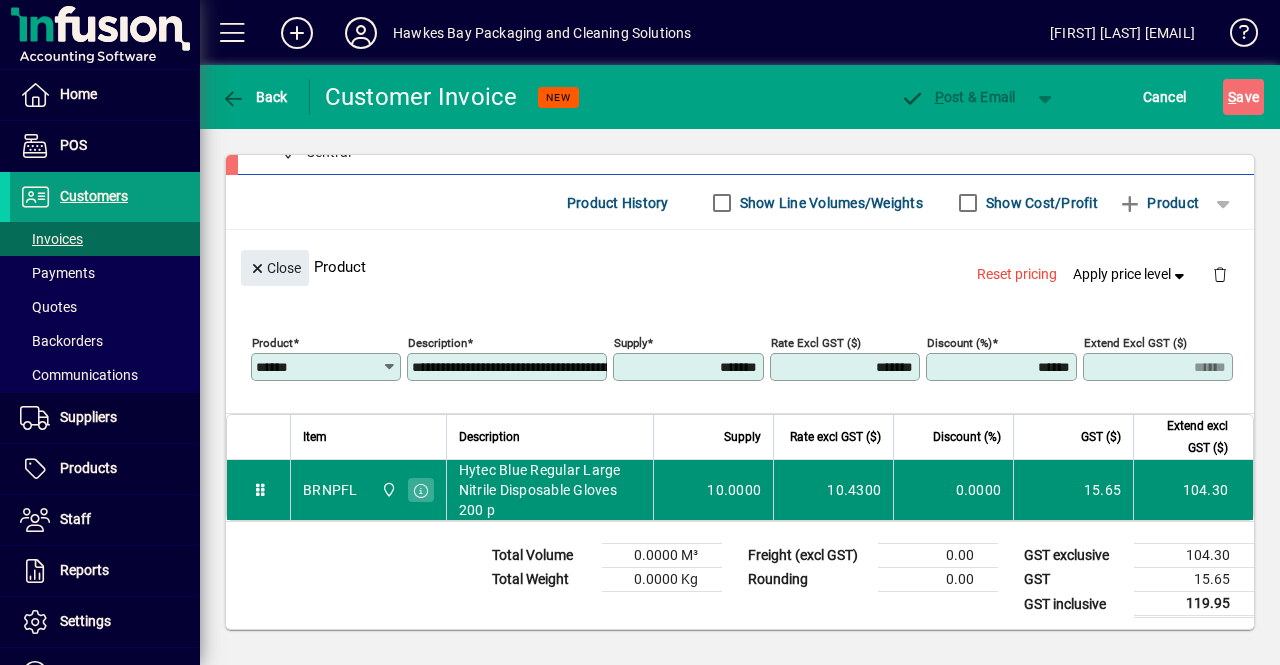 click on "10.4300" at bounding box center [833, 490] 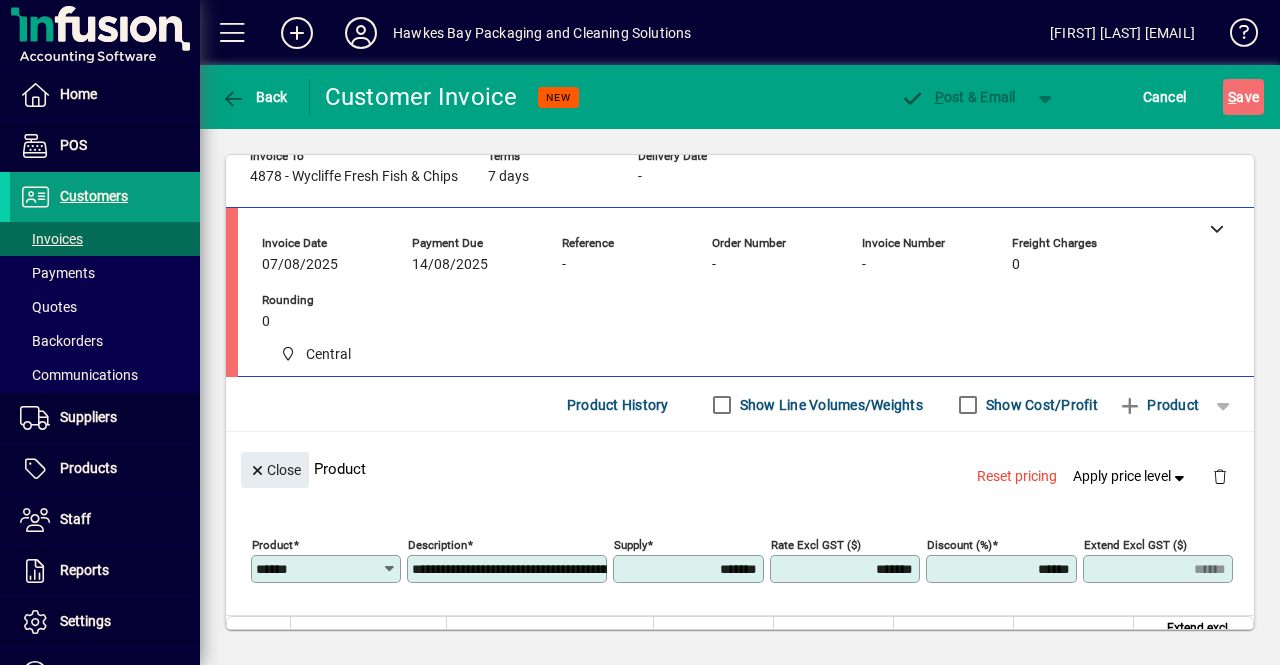 scroll, scrollTop: 3, scrollLeft: 0, axis: vertical 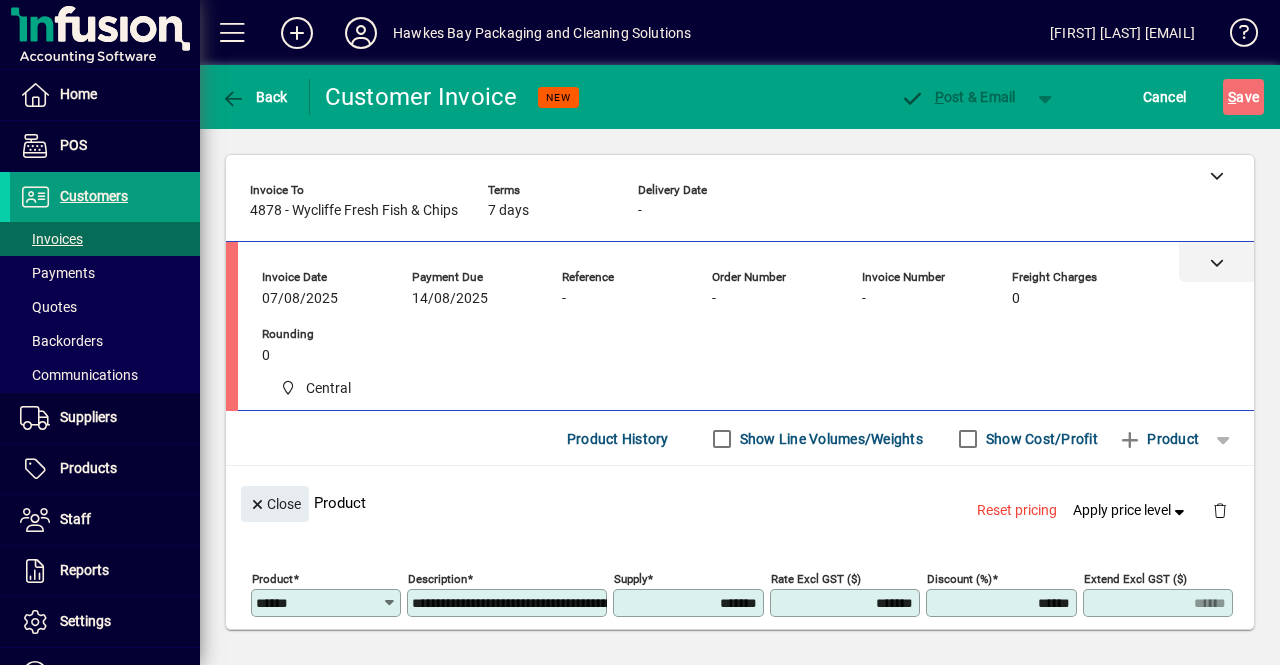 click 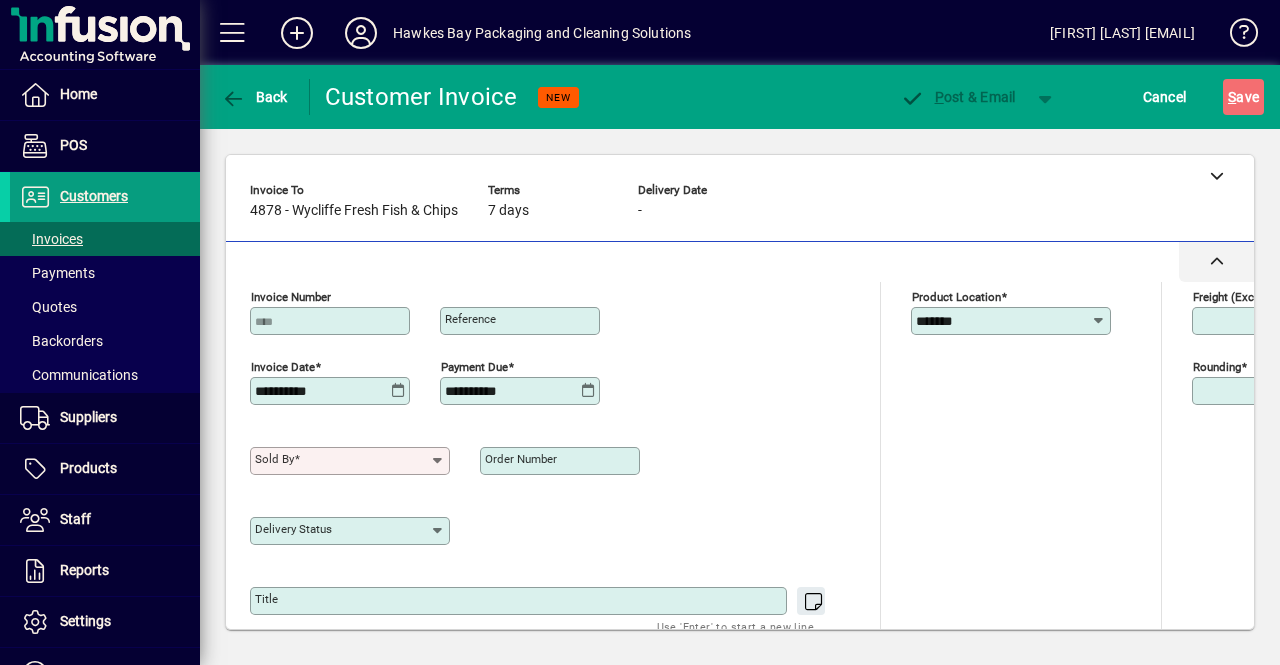 click 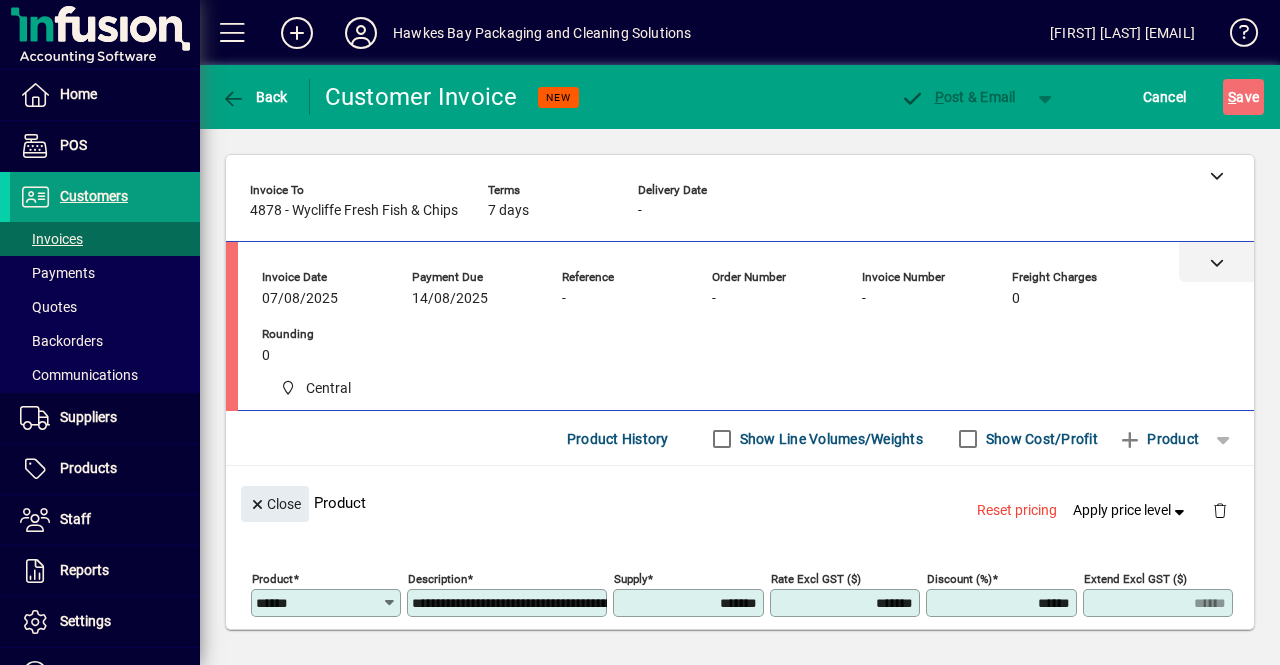 click 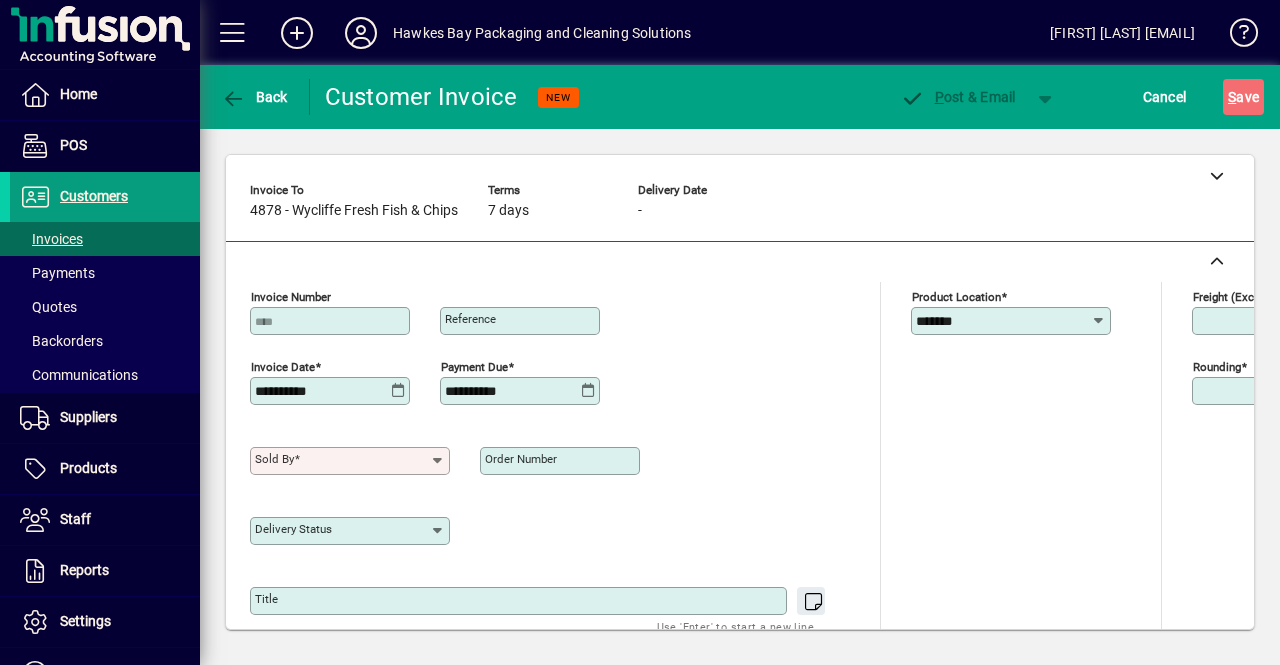 click 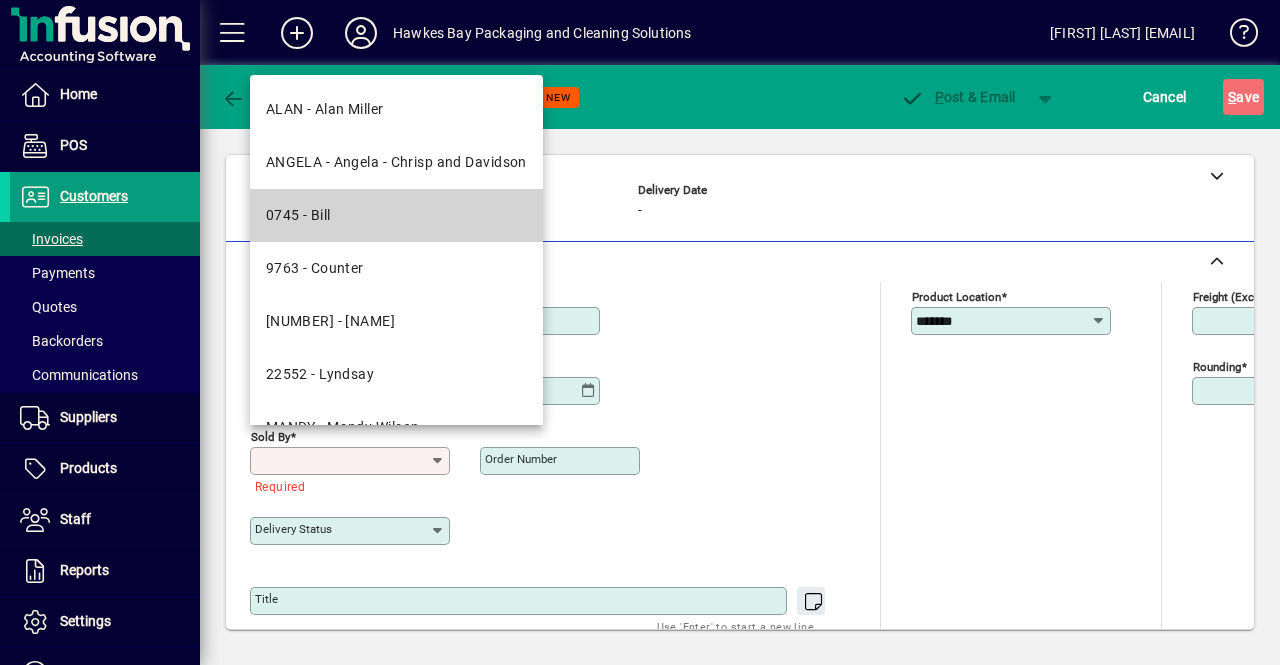 click on "0745 - Bill" at bounding box center (396, 215) 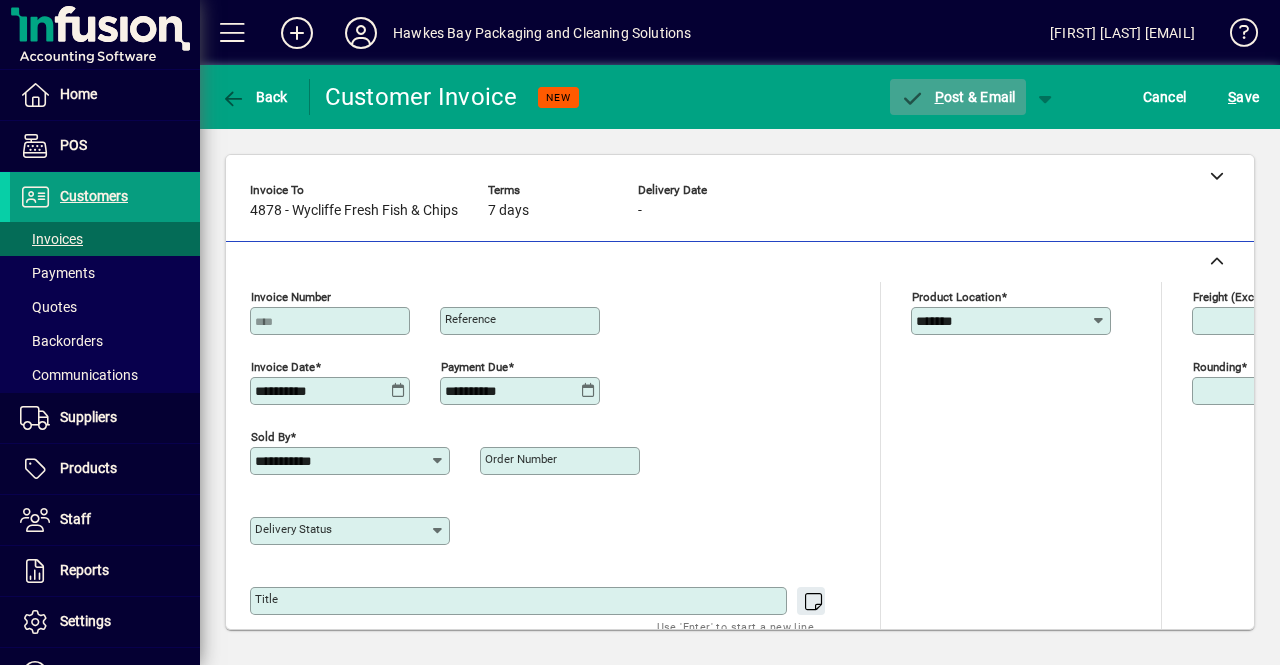 click on "P ost & Email" 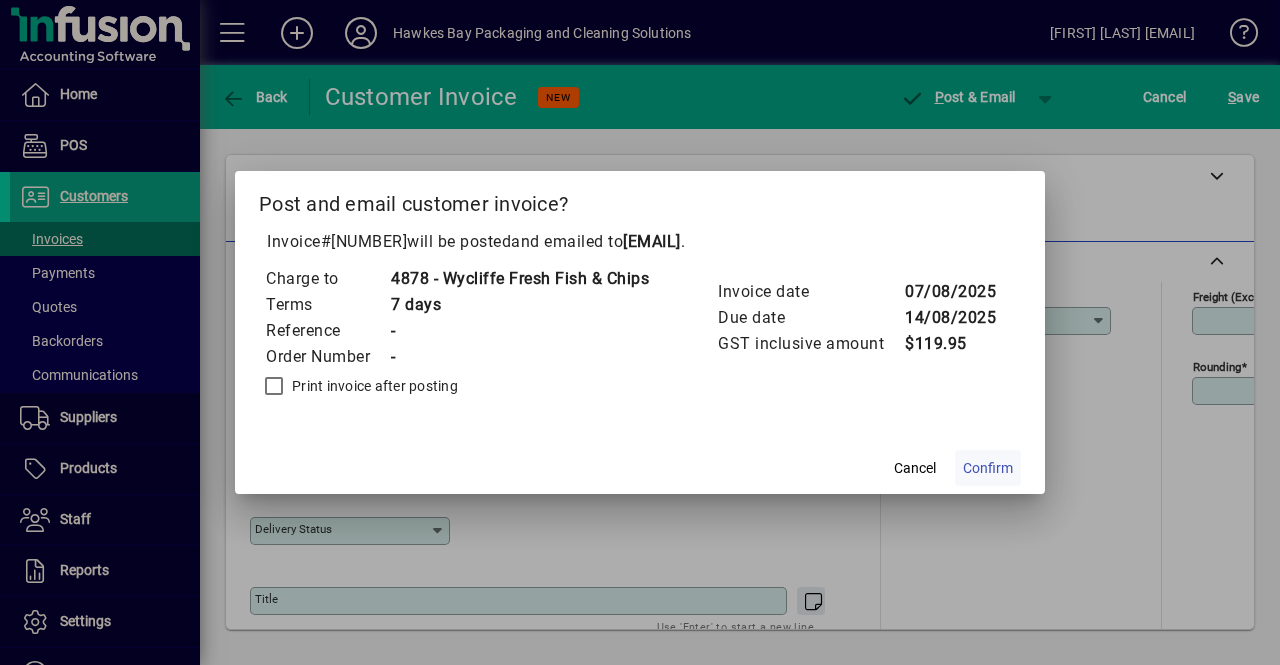 click on "Confirm" 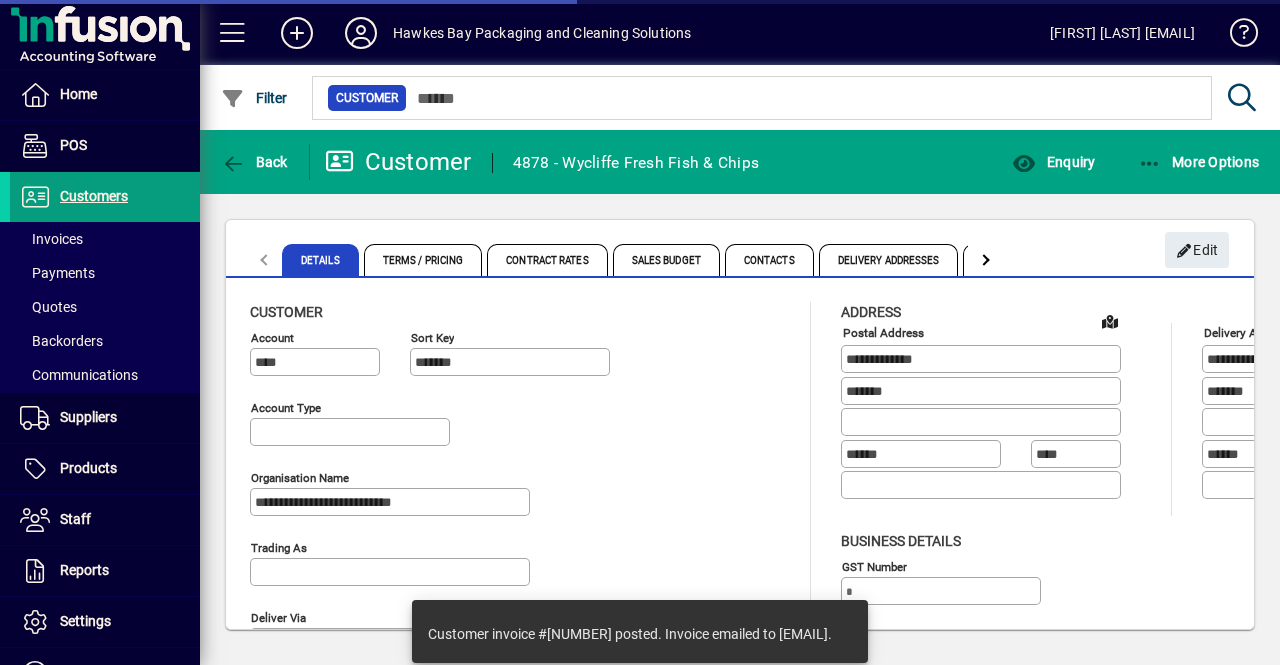 type on "**********" 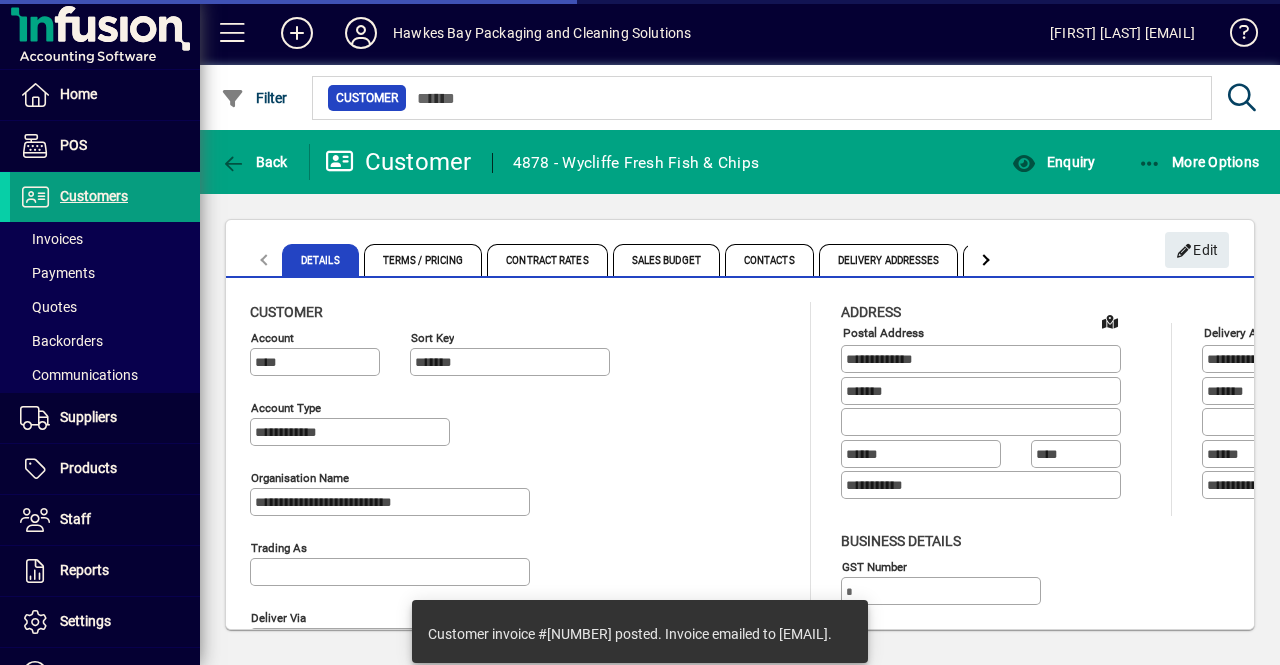 type on "**********" 